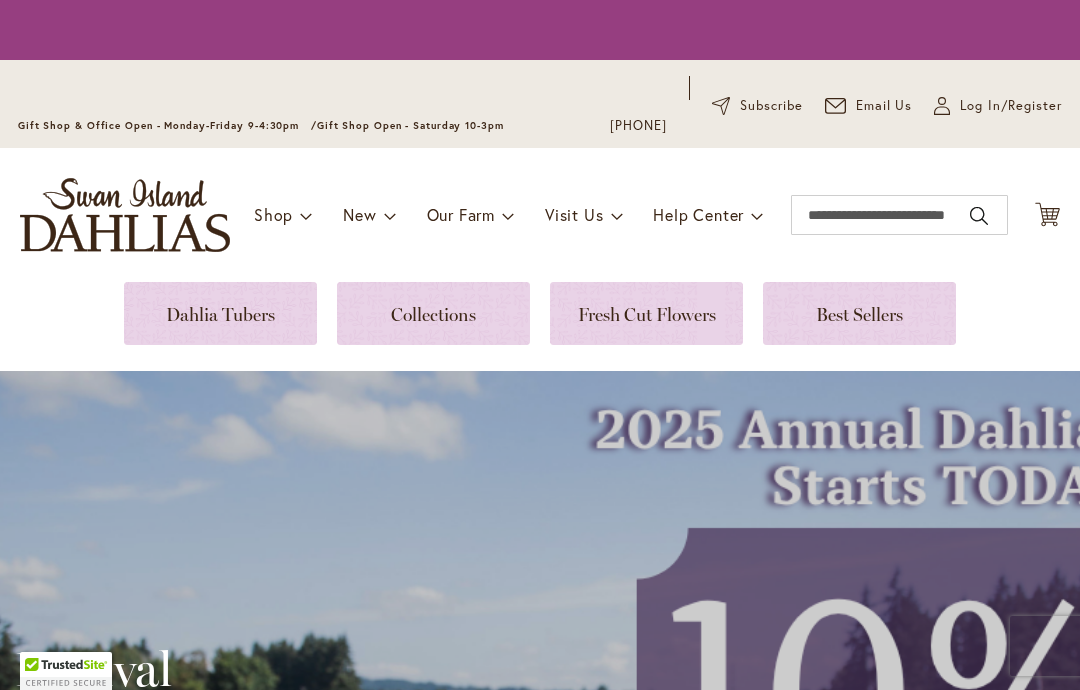 scroll, scrollTop: 0, scrollLeft: 0, axis: both 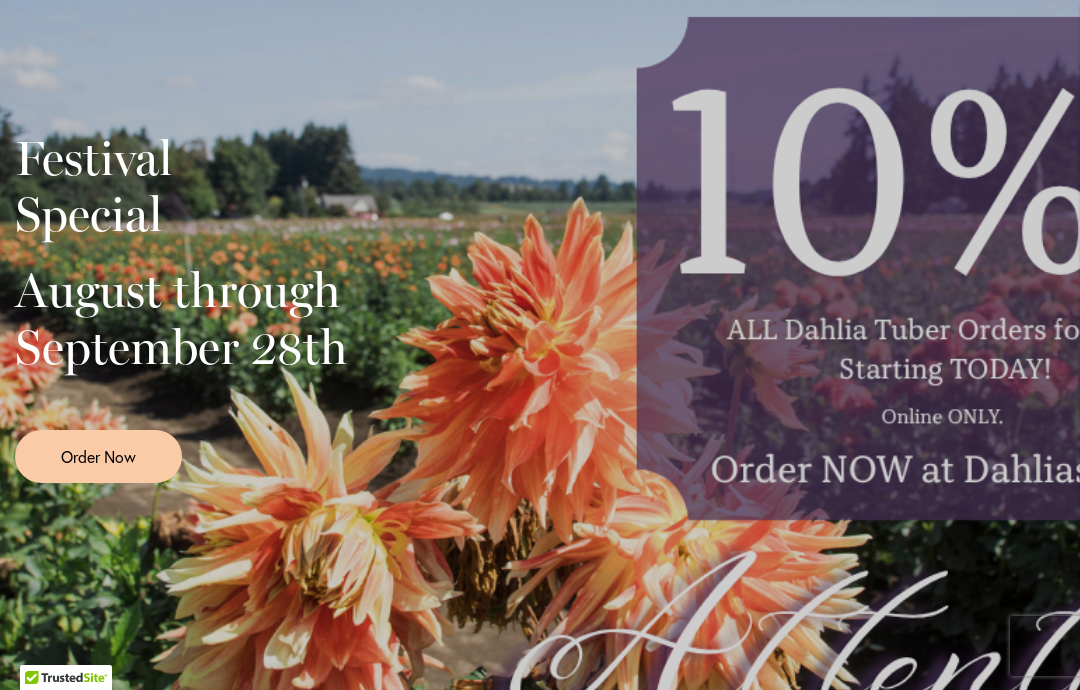click on "Order Now" at bounding box center (98, 456) 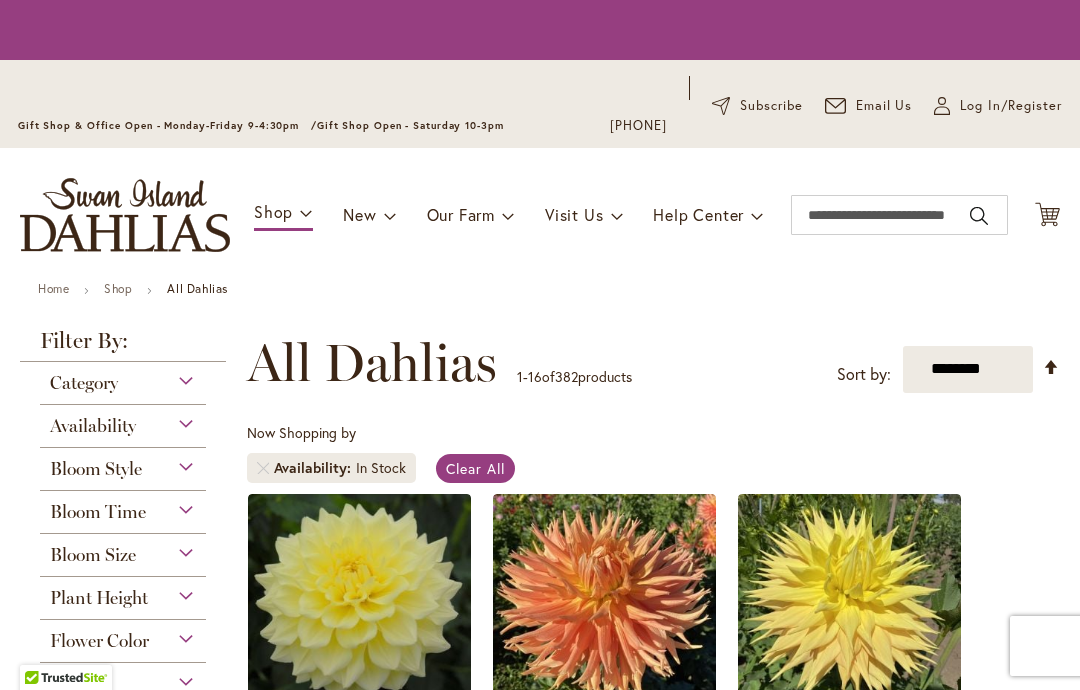 scroll, scrollTop: 0, scrollLeft: 0, axis: both 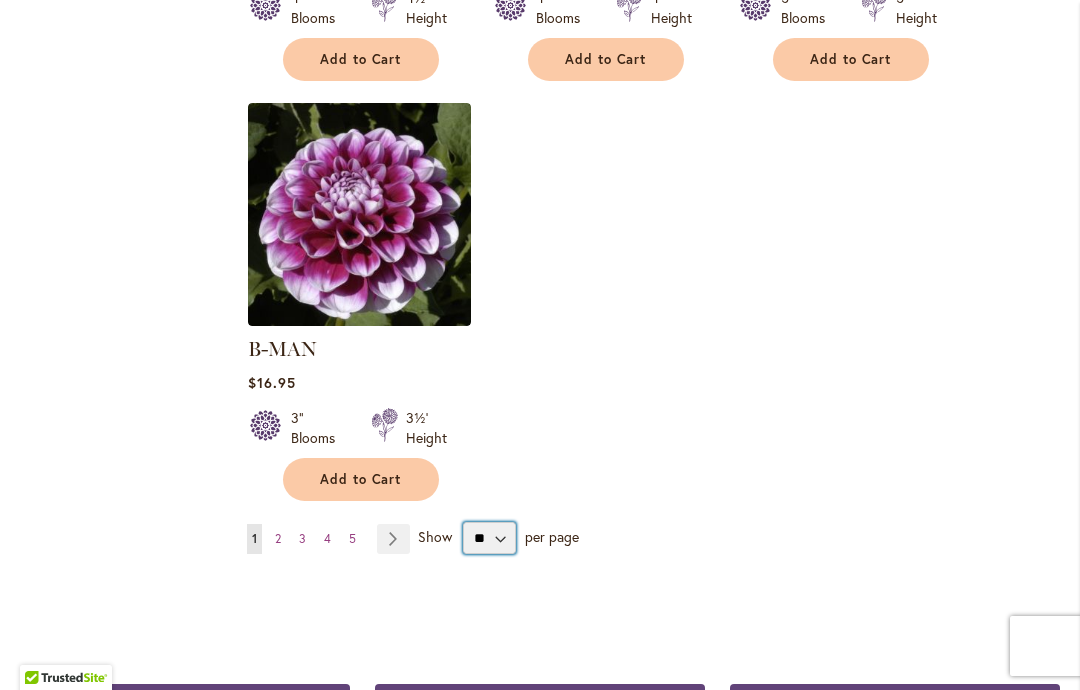 click on "**
**
**
**" at bounding box center [489, 538] 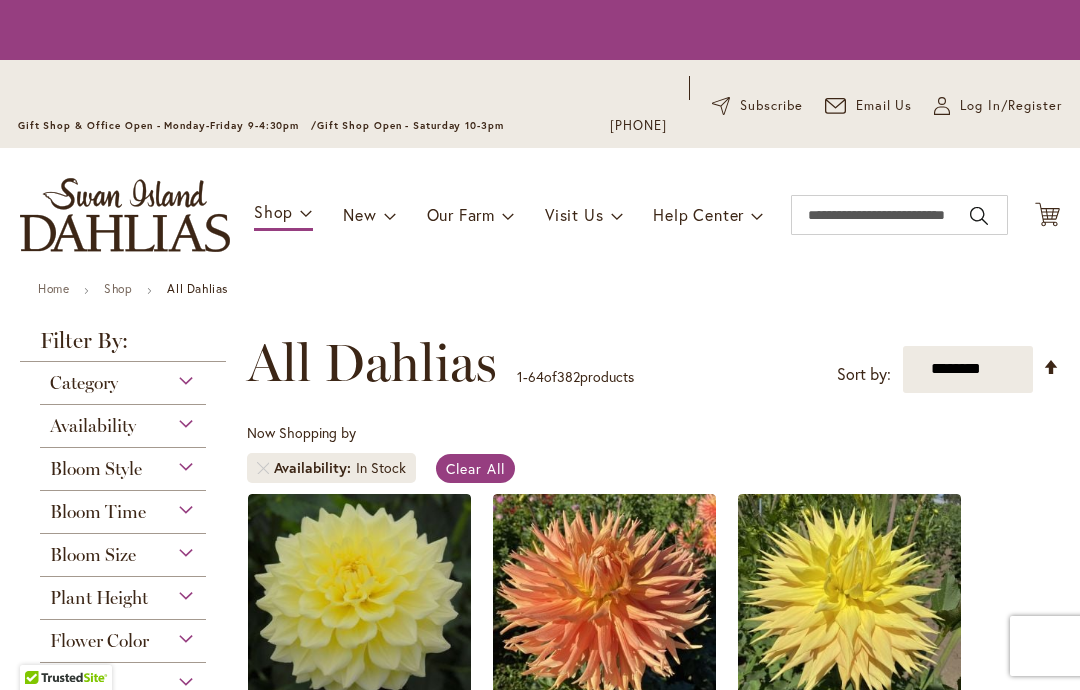 scroll, scrollTop: 0, scrollLeft: 0, axis: both 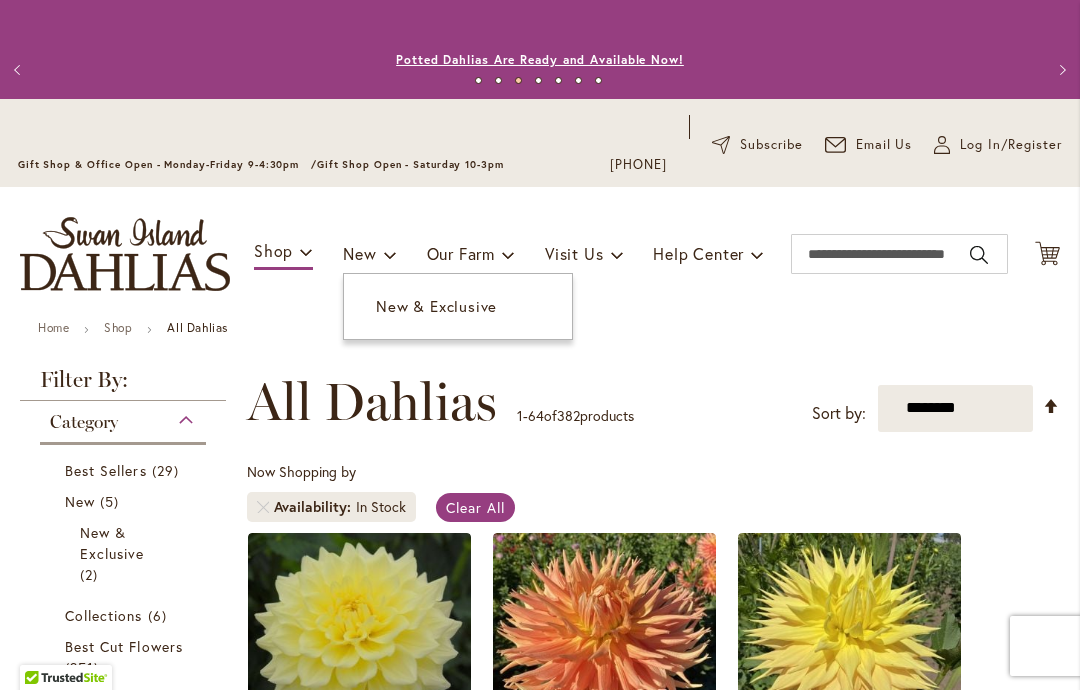 click on "Potted Dahlias Are Ready and Available Now!" at bounding box center (540, 59) 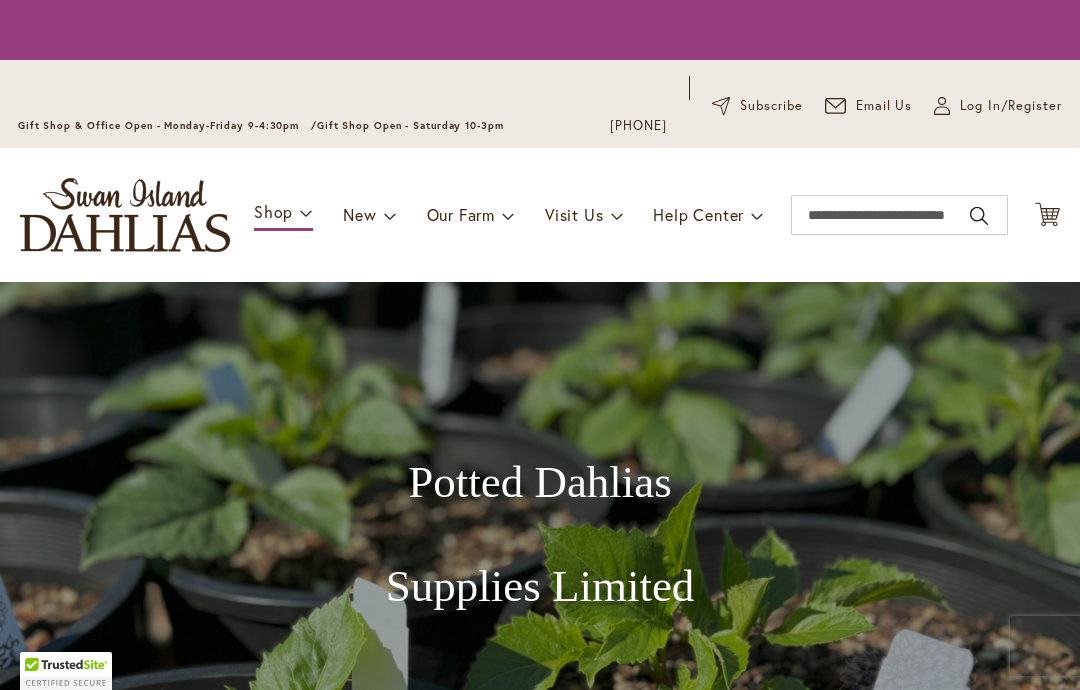 scroll, scrollTop: 0, scrollLeft: 0, axis: both 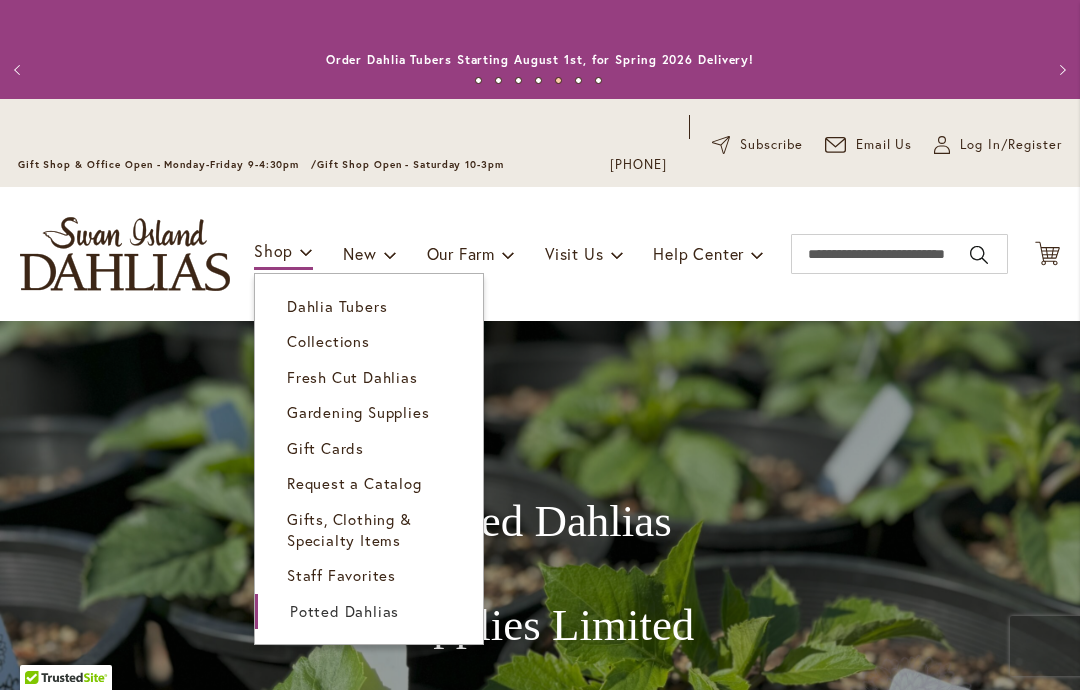 click on "Fresh Cut Dahlias" at bounding box center (352, 377) 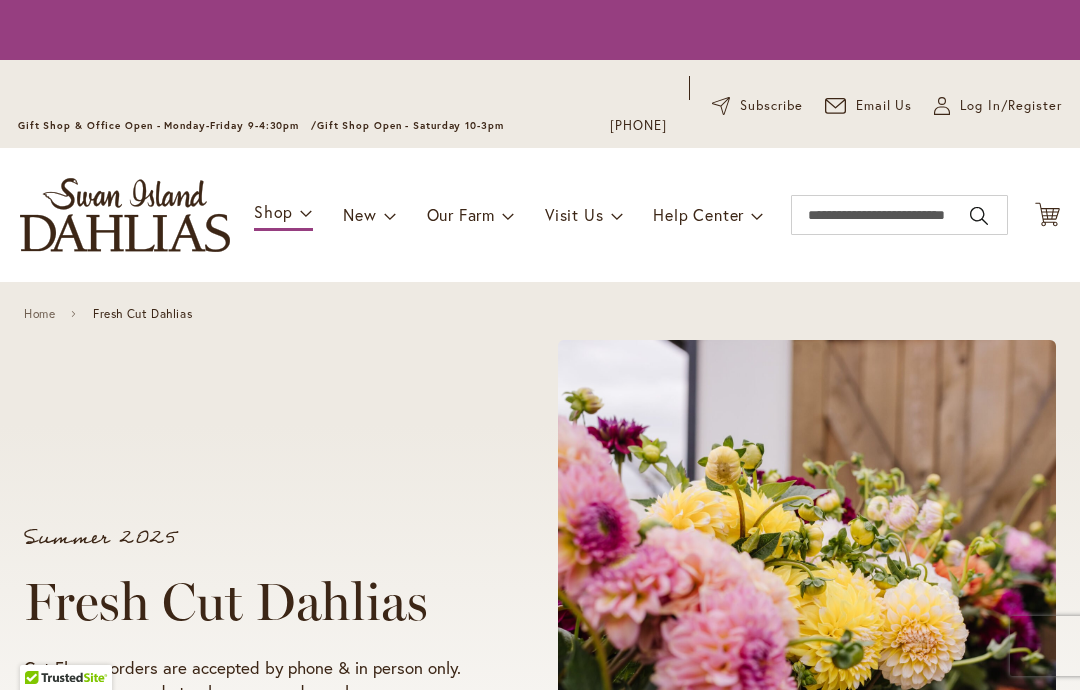 scroll, scrollTop: 0, scrollLeft: 0, axis: both 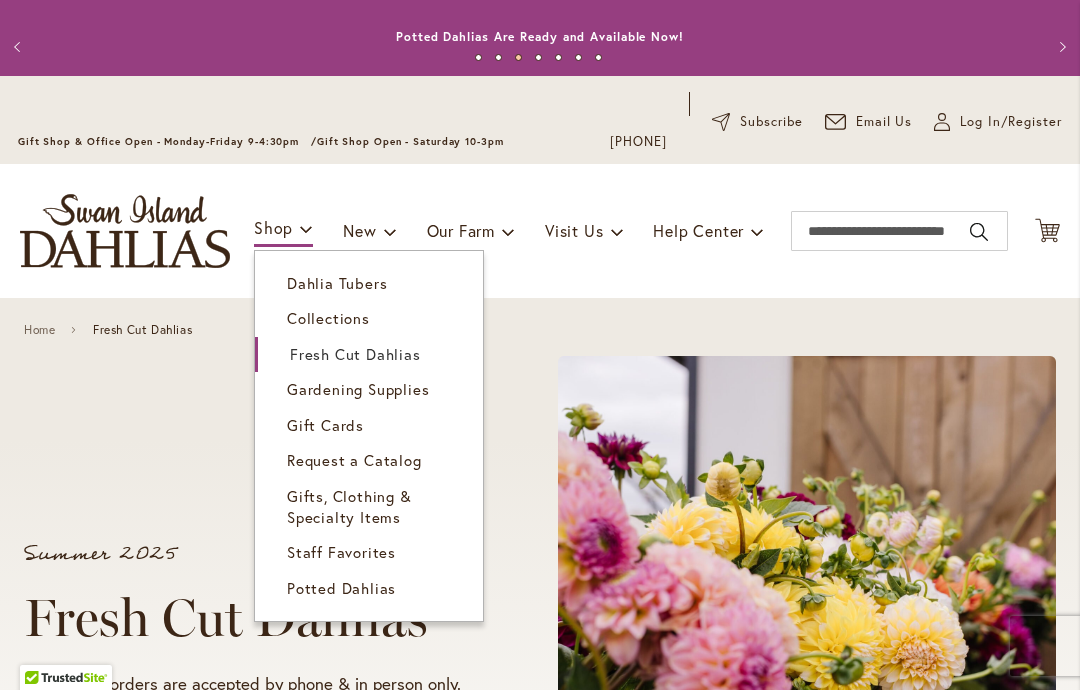 click on "Dahlia Tubers" at bounding box center [369, 283] 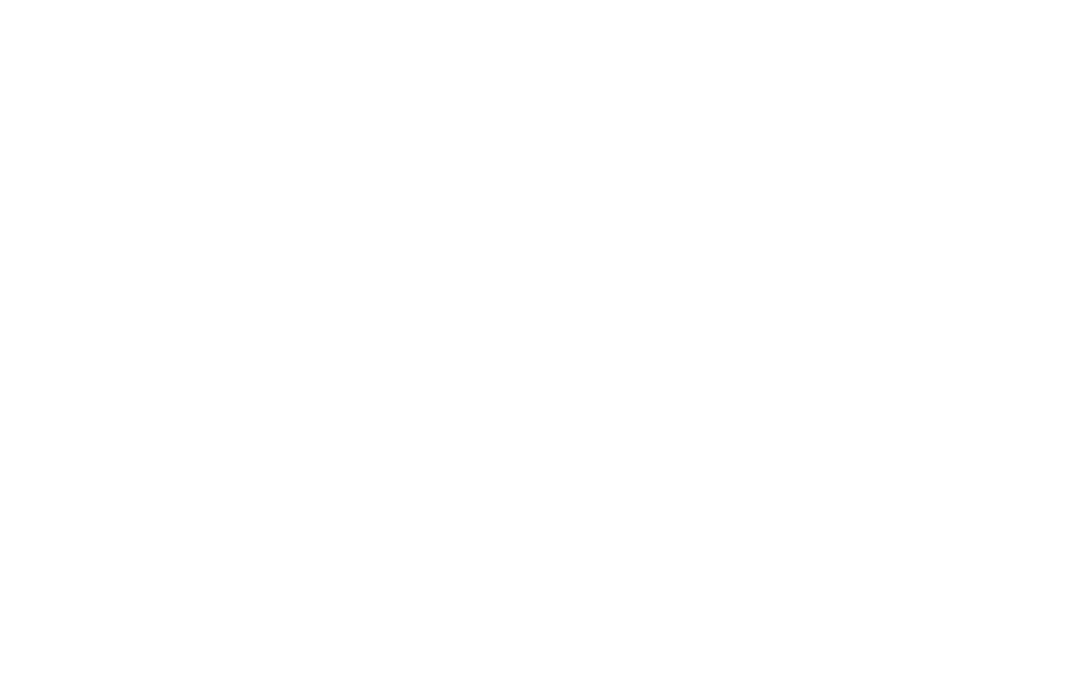 scroll, scrollTop: 0, scrollLeft: 0, axis: both 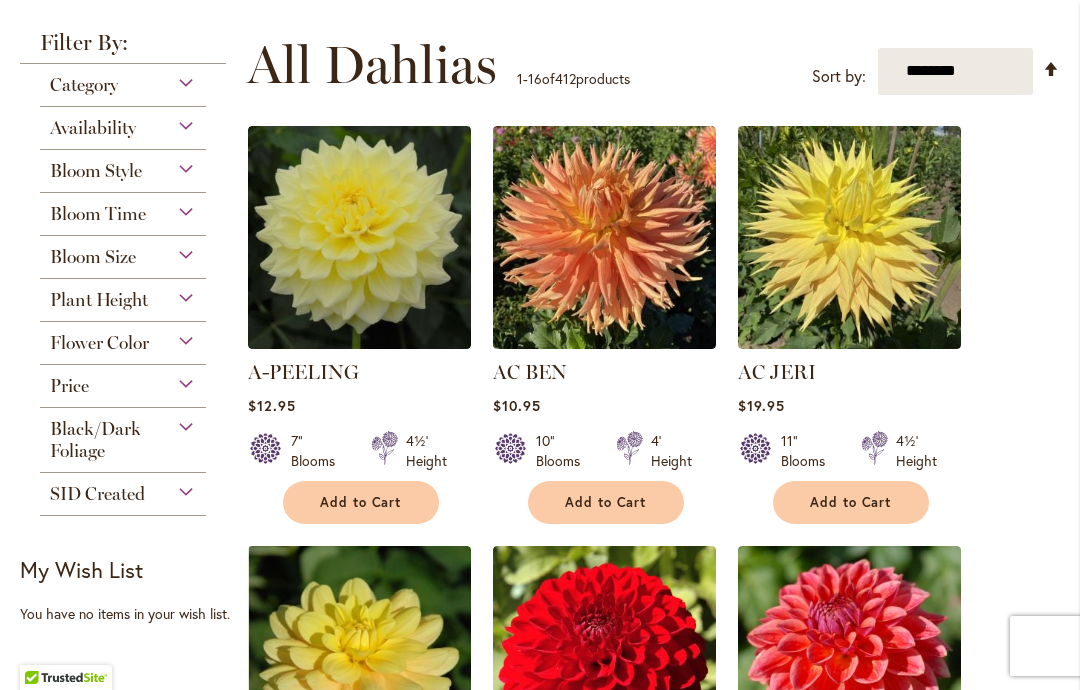 click on "Bloom Size" at bounding box center [123, 252] 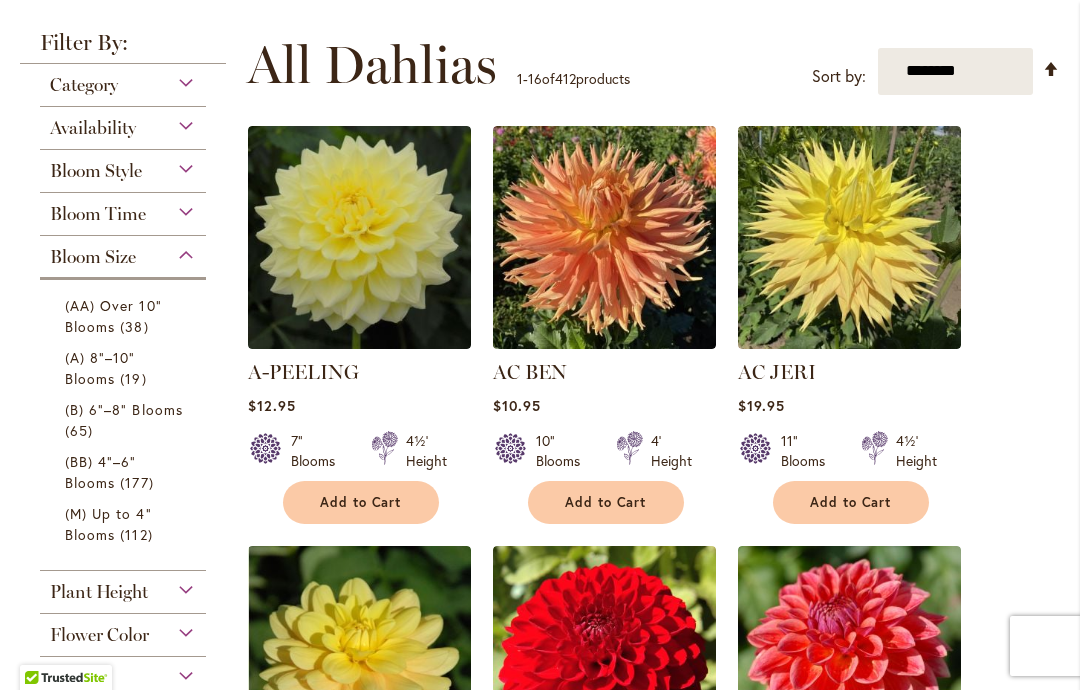 click on "38
items" at bounding box center [136, 326] 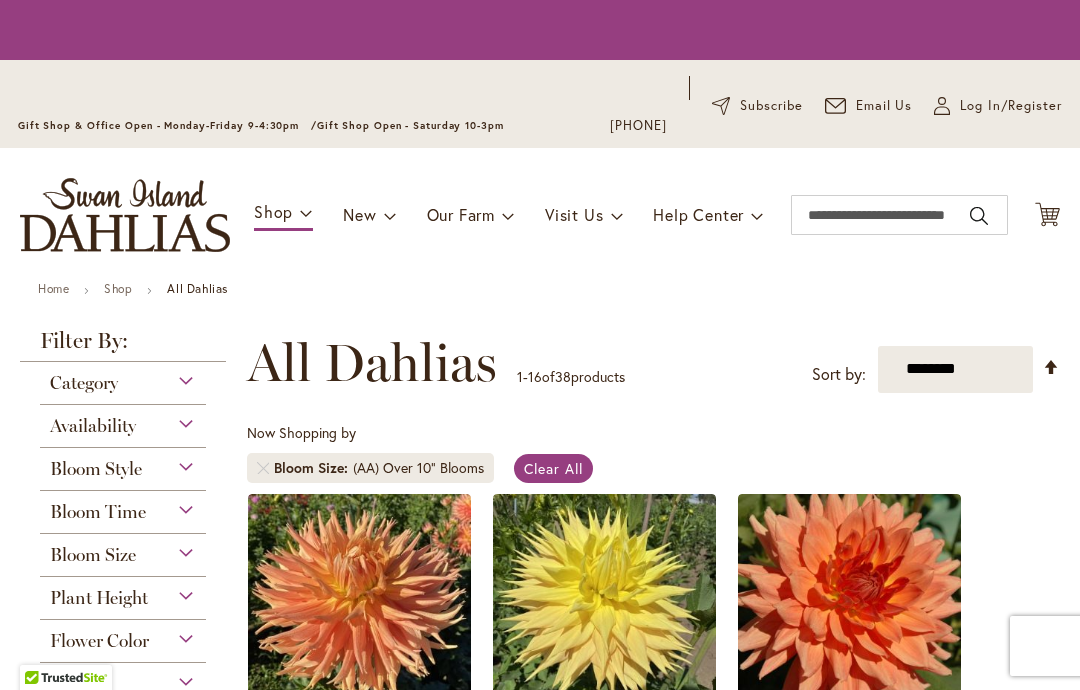 scroll, scrollTop: 0, scrollLeft: 0, axis: both 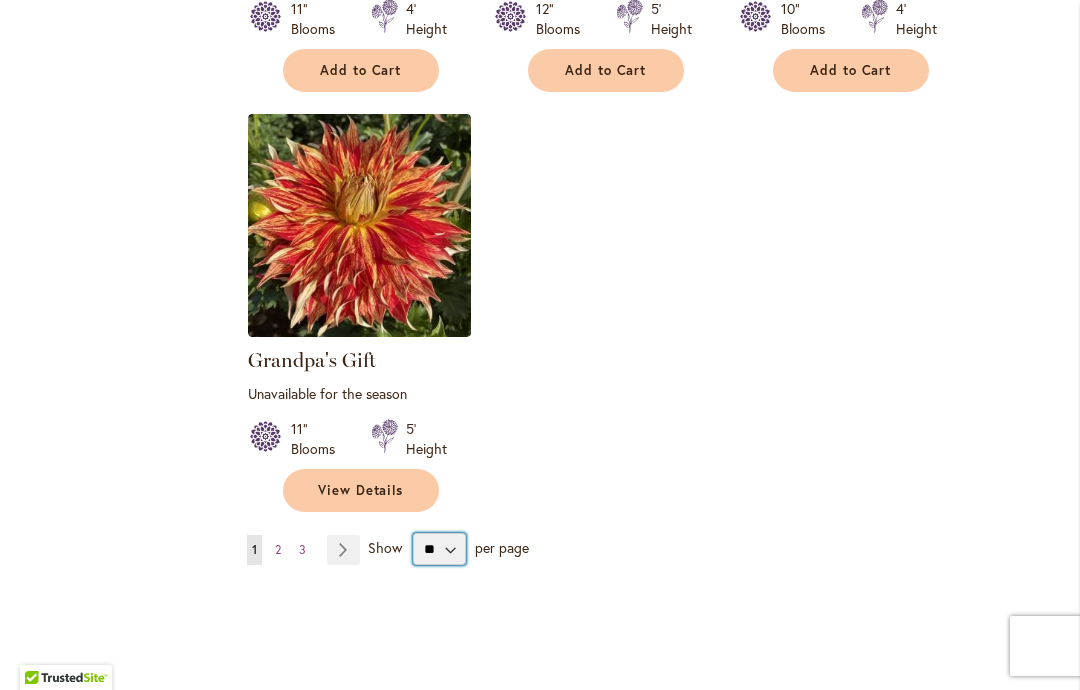 click on "**
**
**
**" at bounding box center (439, 549) 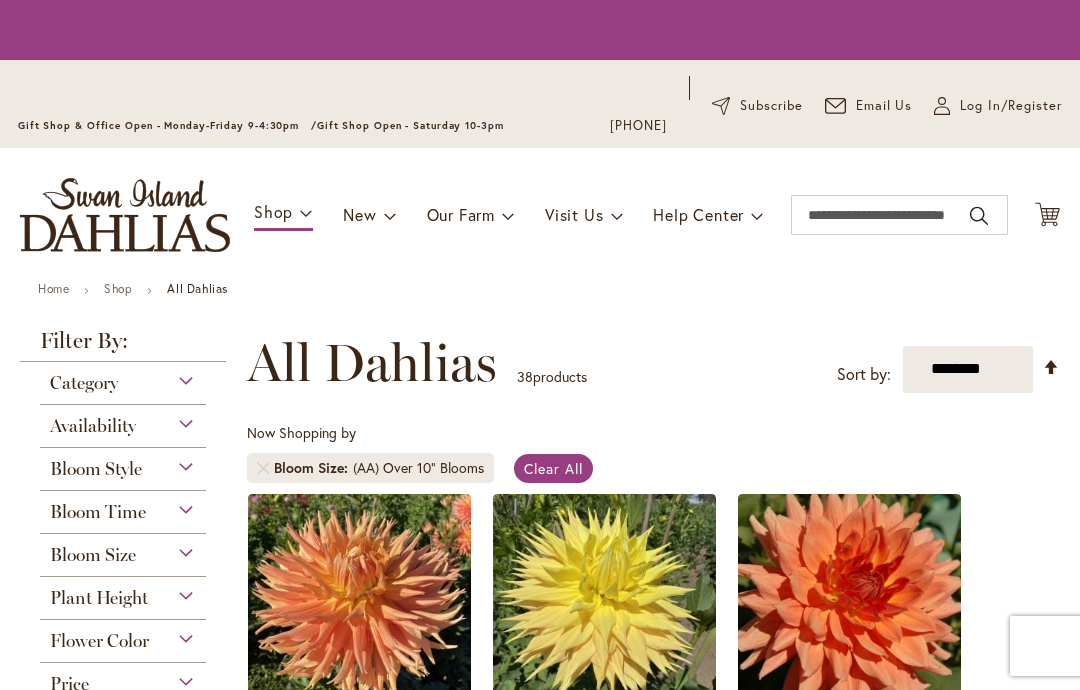 scroll, scrollTop: 0, scrollLeft: 0, axis: both 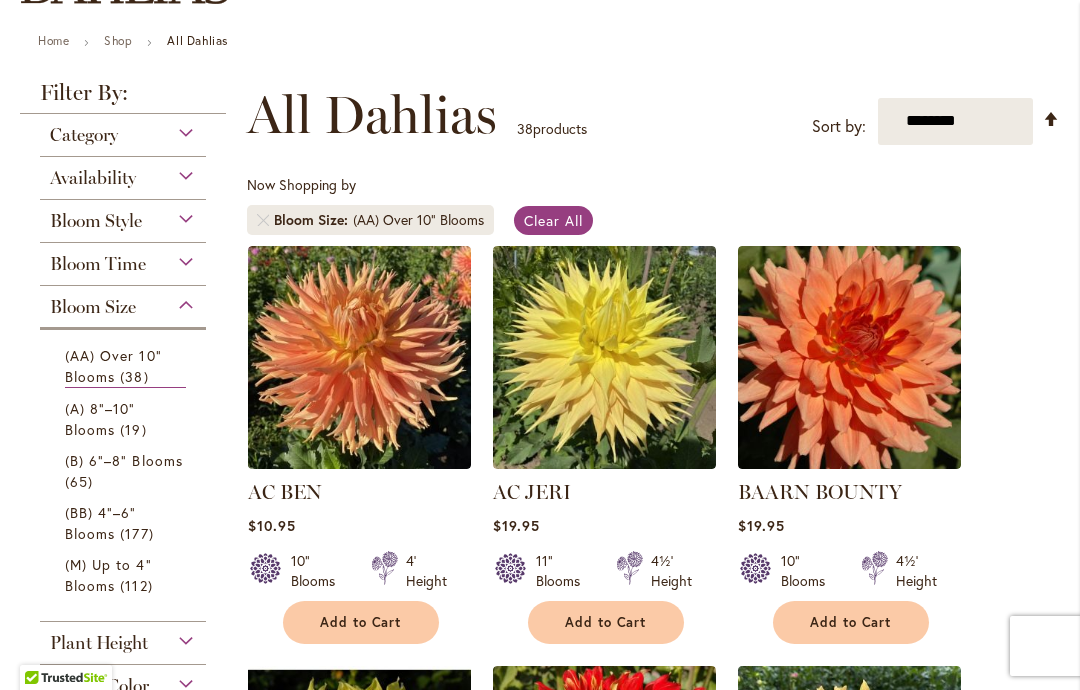 click on "(A) 8"–10" Blooms" at bounding box center (100, 419) 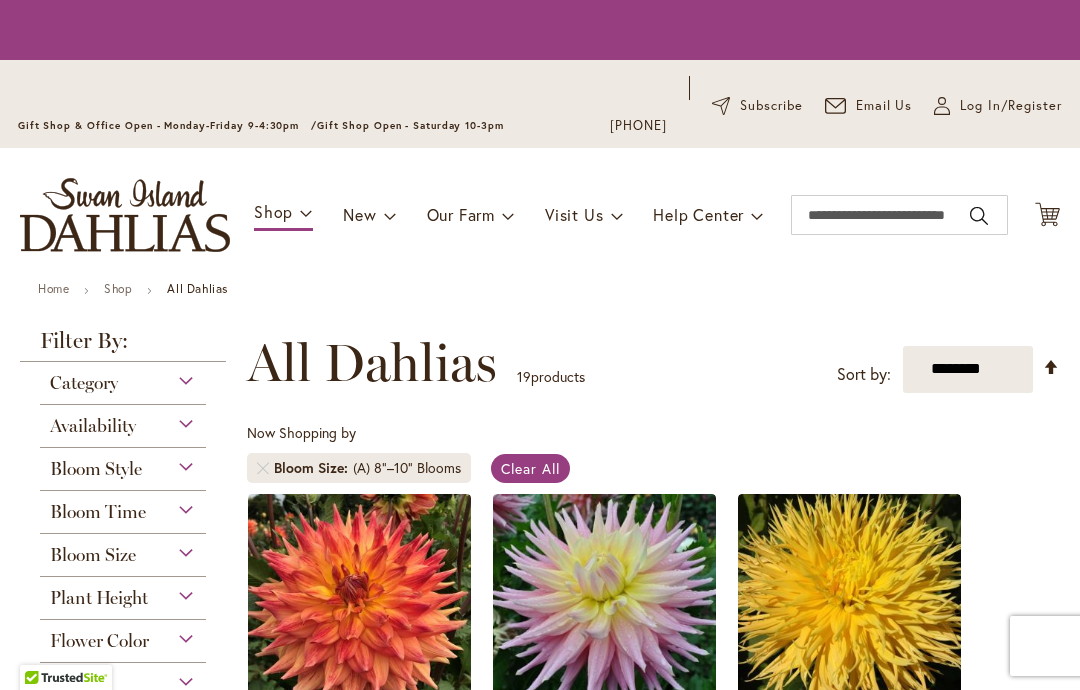 scroll, scrollTop: 0, scrollLeft: 0, axis: both 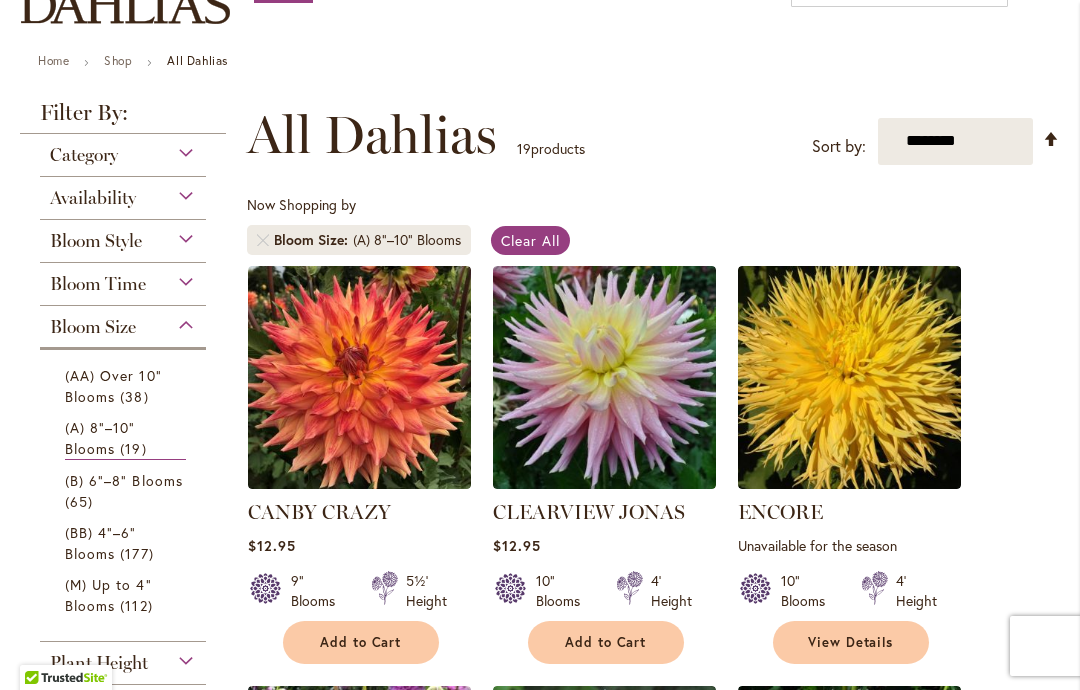 click on "(B) 6"–8" Blooms" at bounding box center (124, 480) 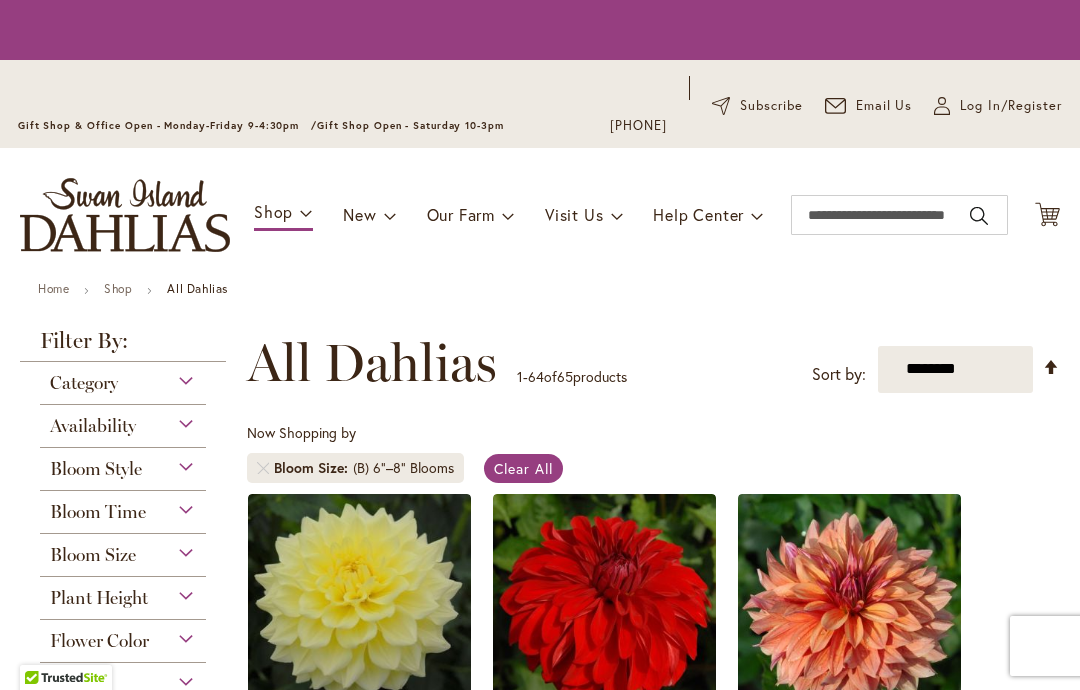scroll, scrollTop: 0, scrollLeft: 0, axis: both 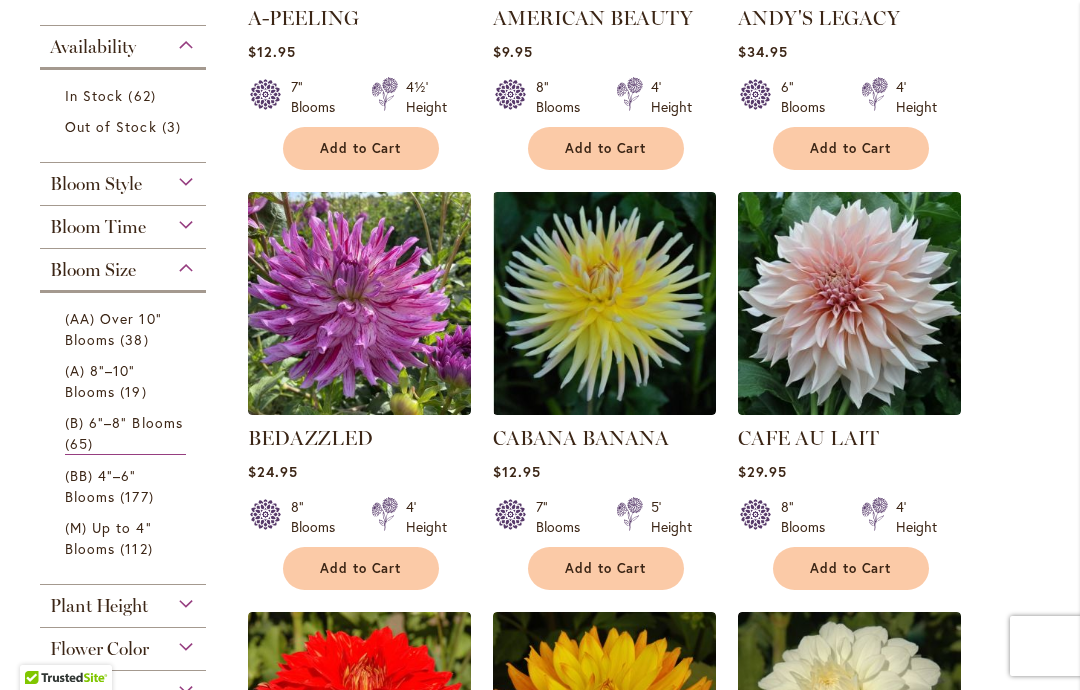 click on "Add to Cart" at bounding box center (851, 568) 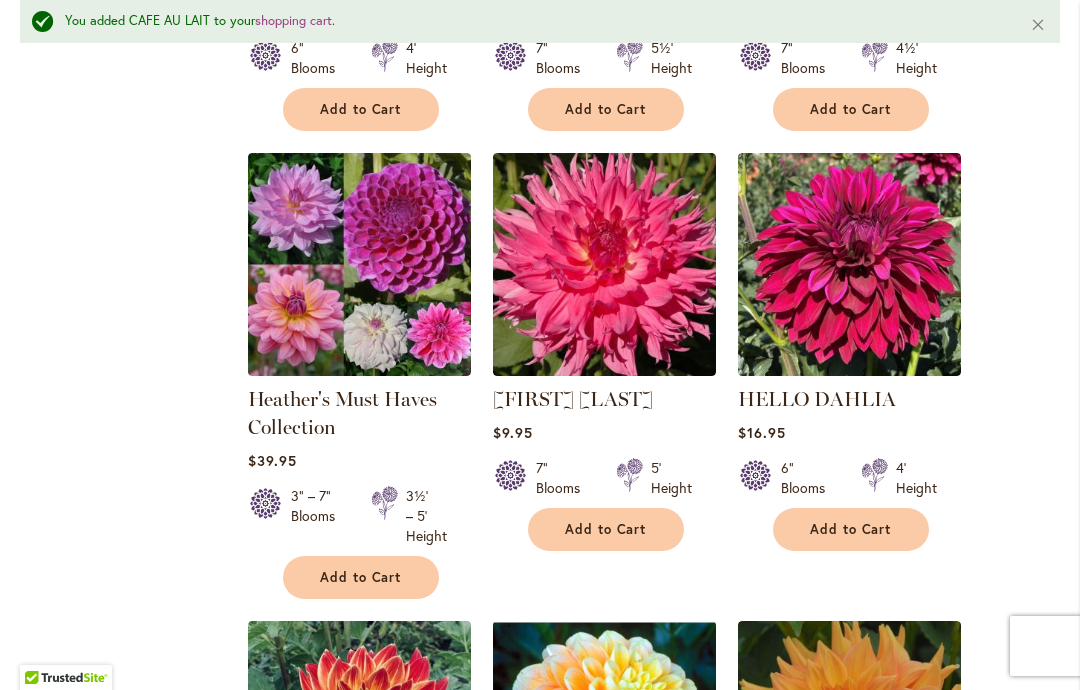 scroll, scrollTop: 3871, scrollLeft: 0, axis: vertical 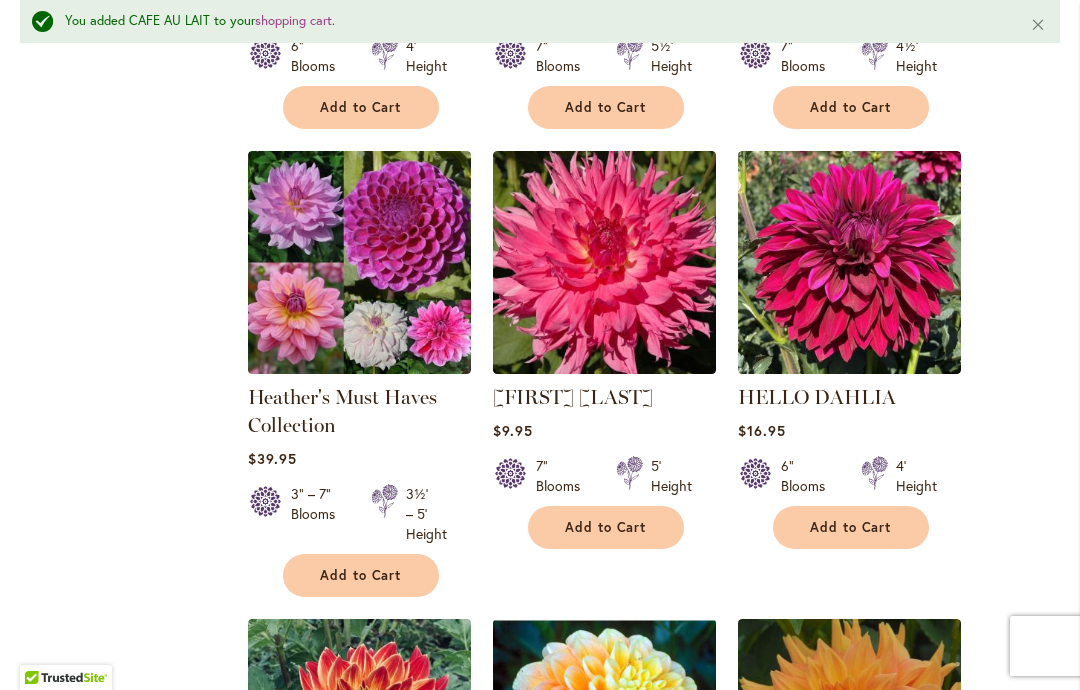 click on "Heather's Must Haves Collection" at bounding box center (342, 411) 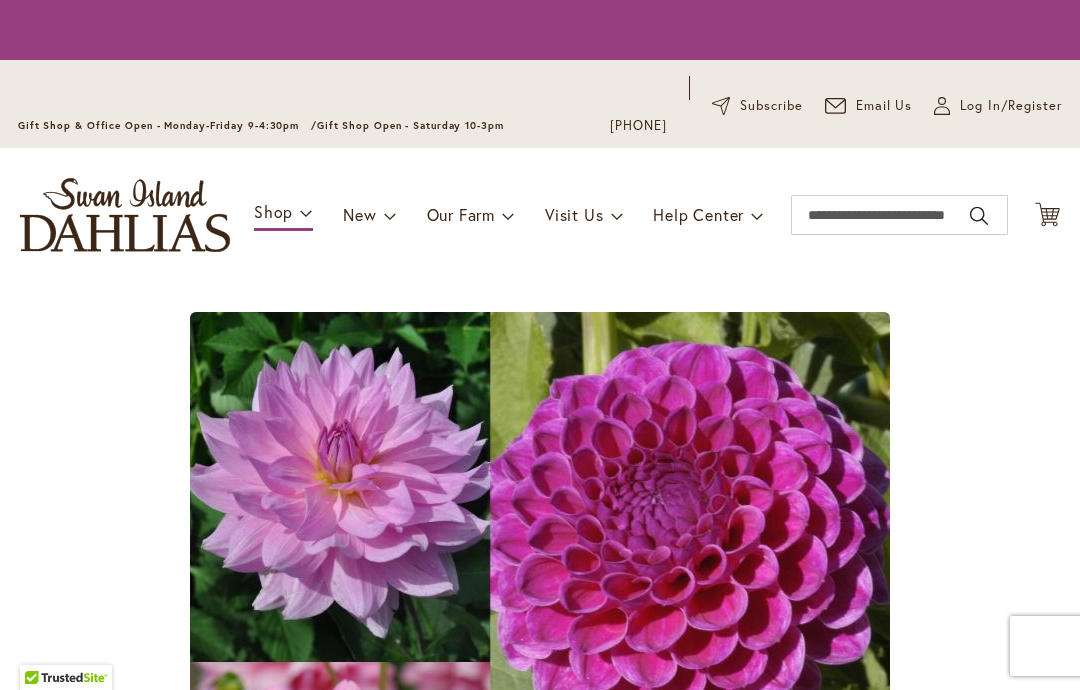 scroll, scrollTop: 0, scrollLeft: 0, axis: both 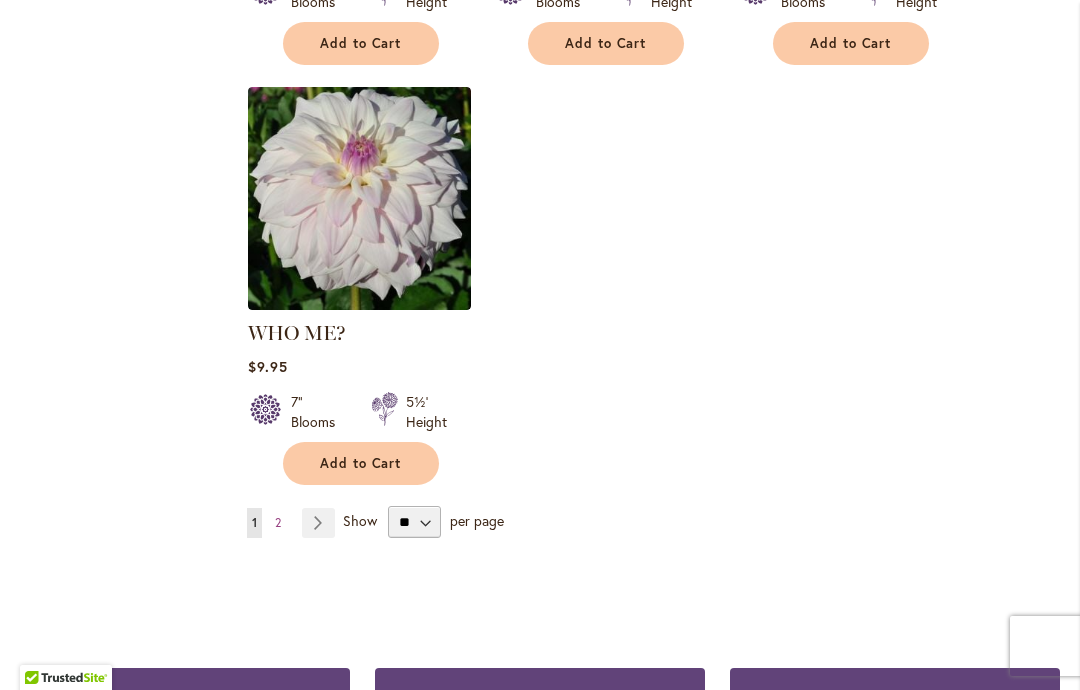 click on "Page
Next" at bounding box center [318, 523] 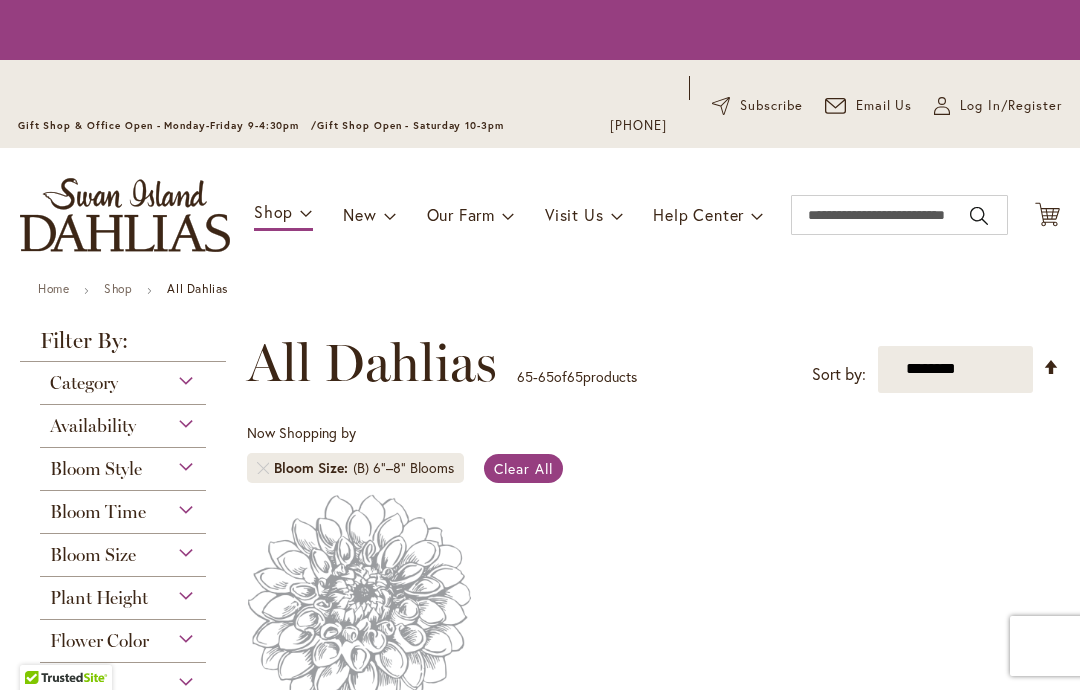scroll, scrollTop: 0, scrollLeft: 0, axis: both 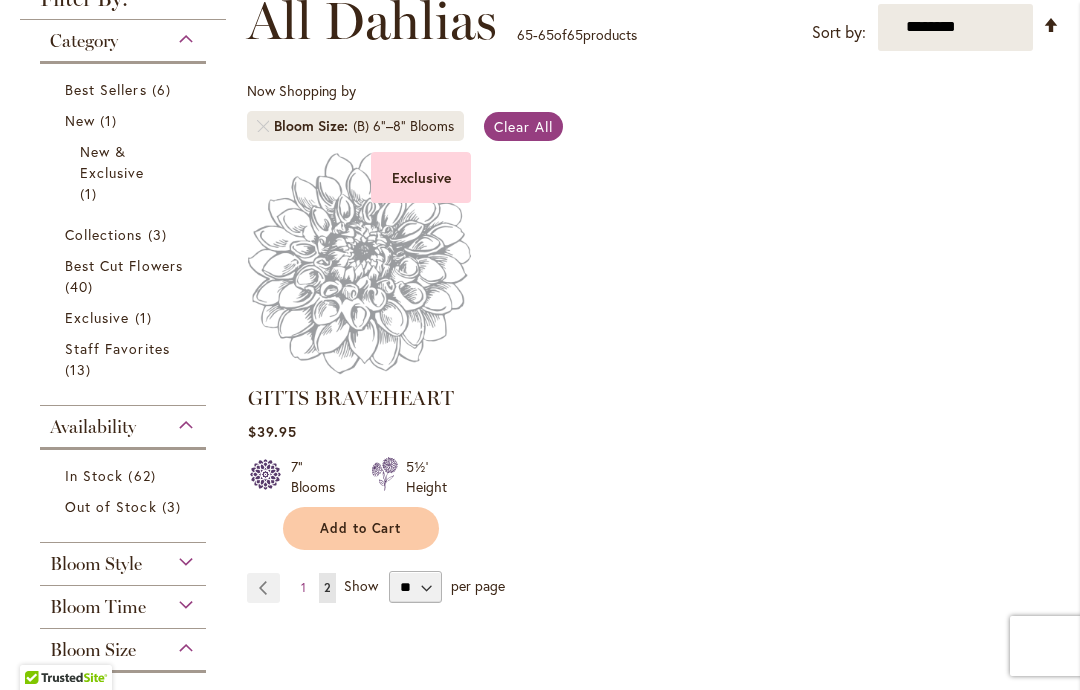 click on "3
items" at bounding box center [174, 506] 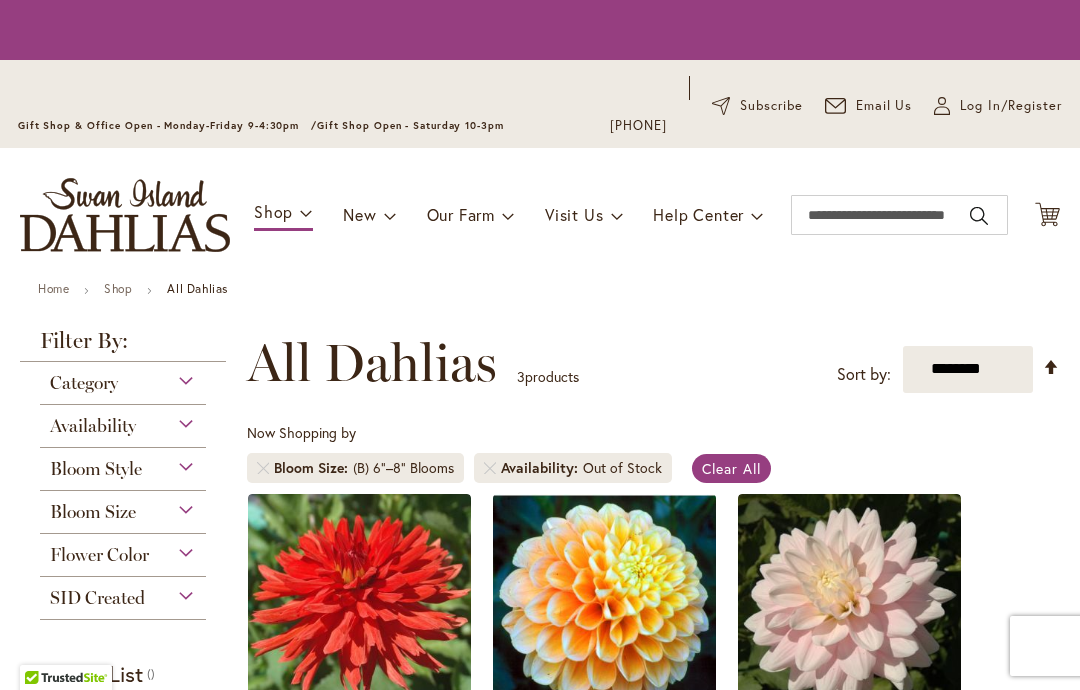 scroll, scrollTop: 0, scrollLeft: 0, axis: both 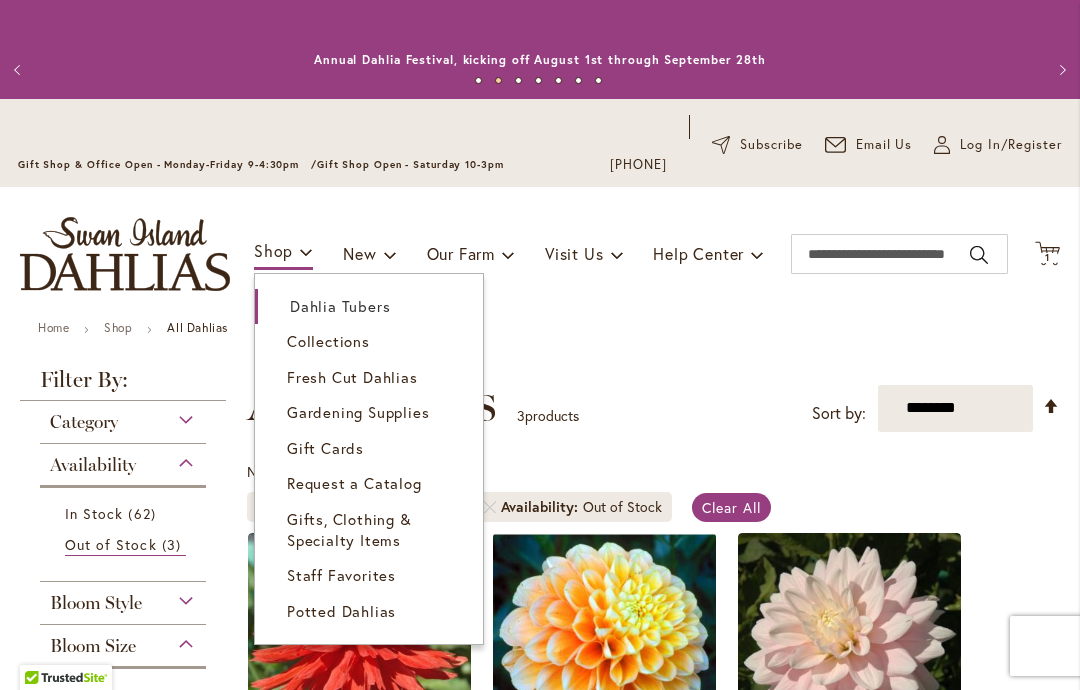 click on "Dahlia Tubers" at bounding box center [369, 306] 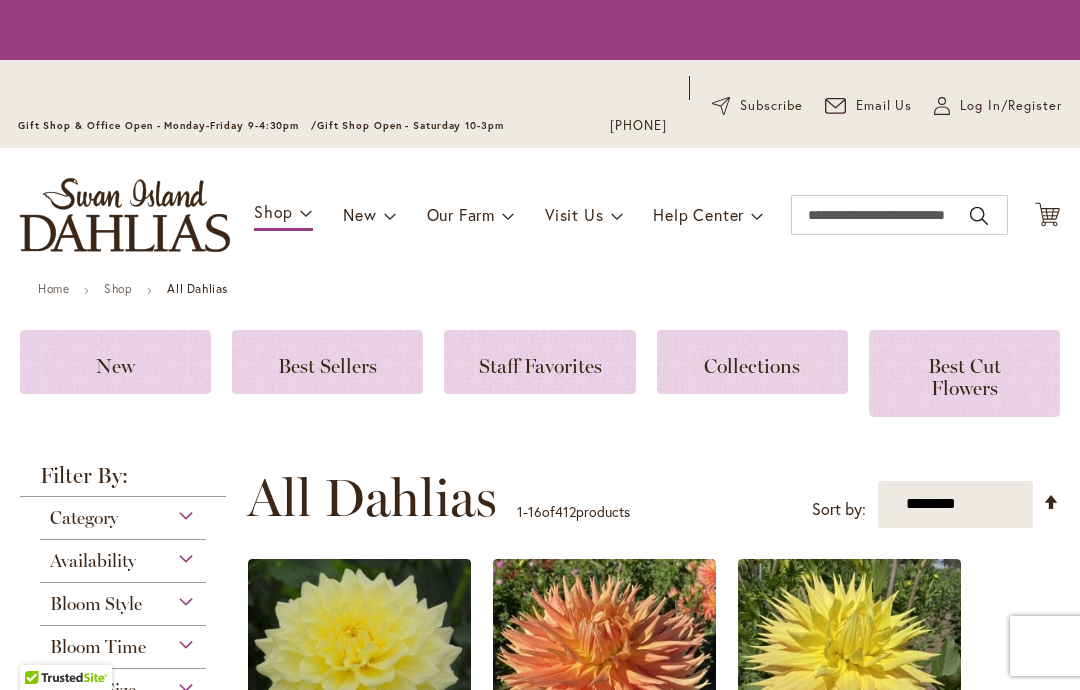 scroll, scrollTop: 0, scrollLeft: 0, axis: both 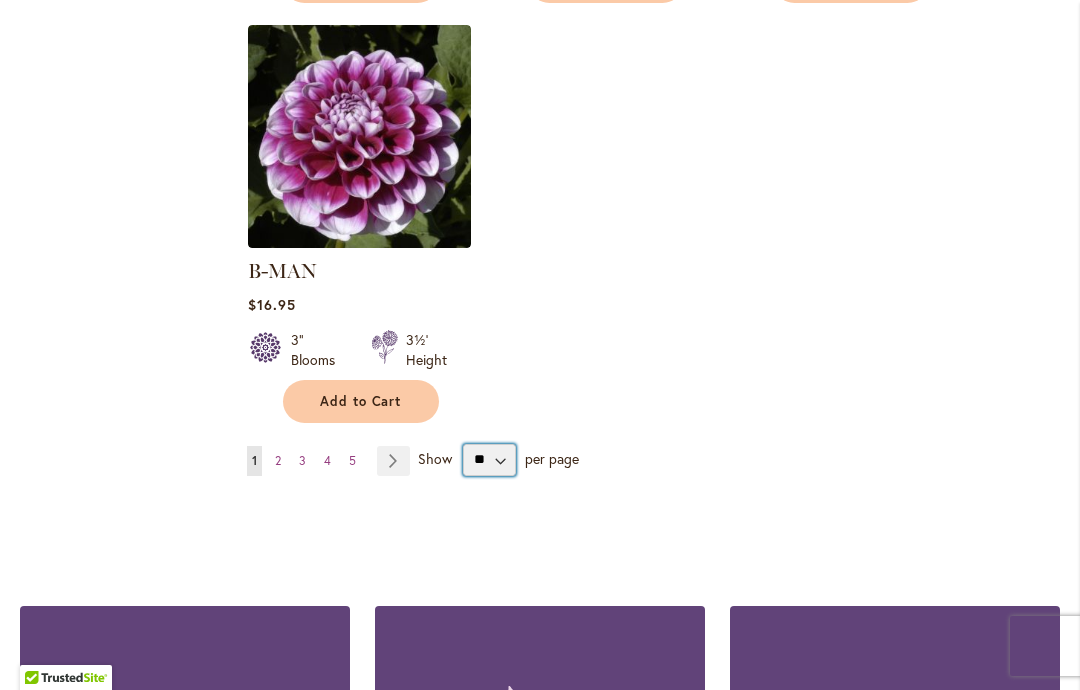 click on "**
**
**
**" at bounding box center (489, 460) 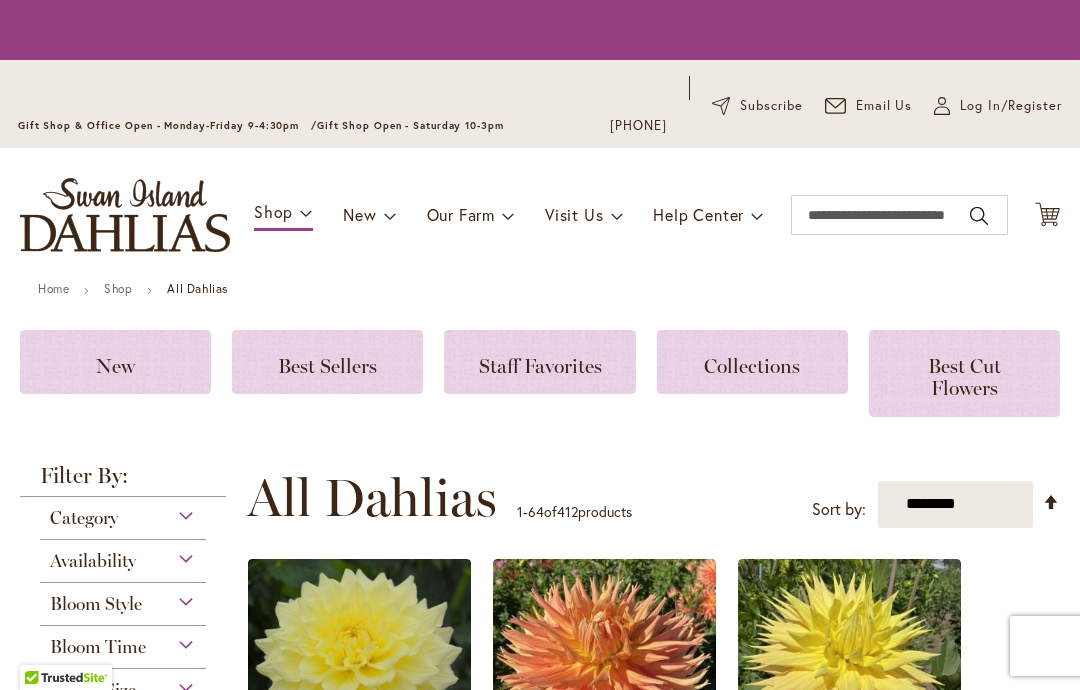 scroll, scrollTop: 0, scrollLeft: 0, axis: both 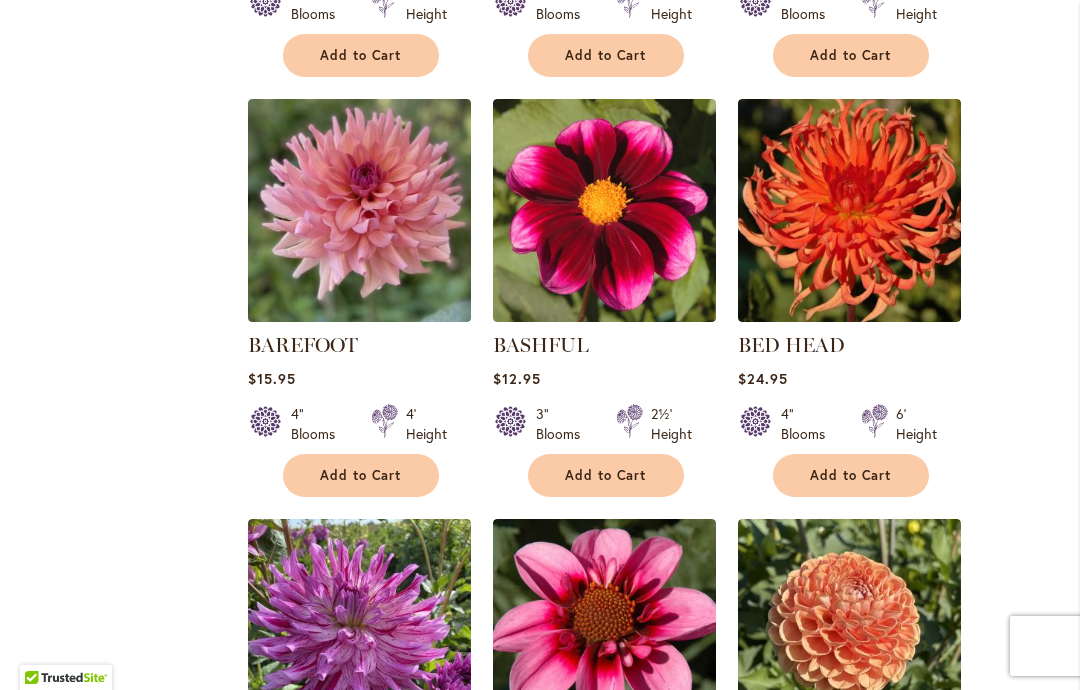 click on "Add to Cart" at bounding box center (361, 475) 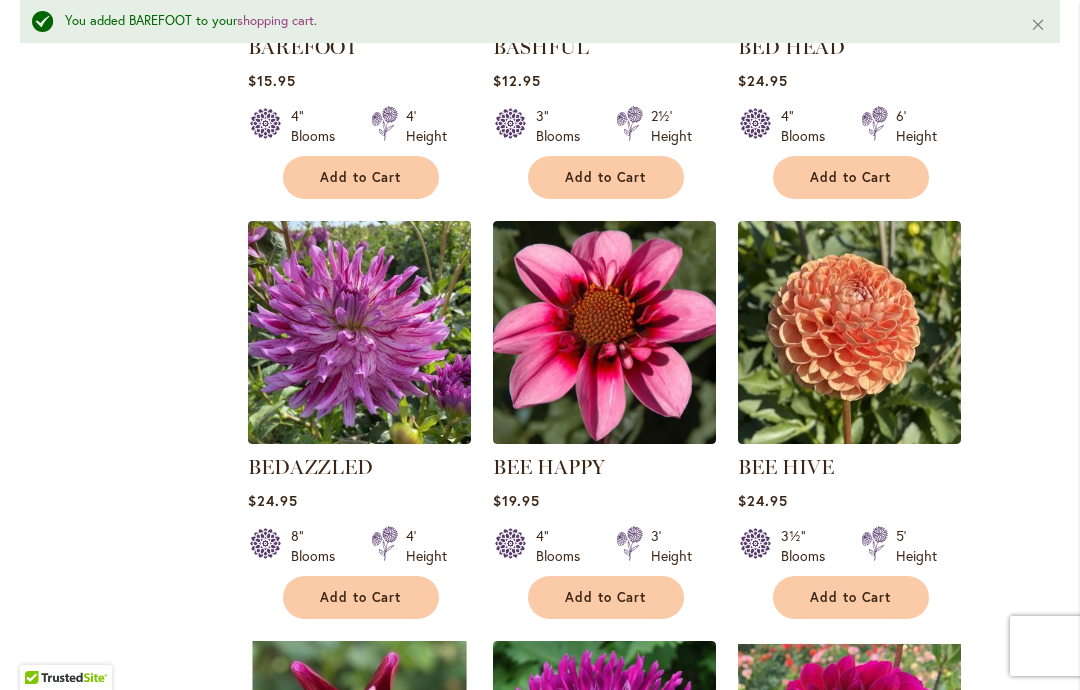 scroll, scrollTop: 3791, scrollLeft: 0, axis: vertical 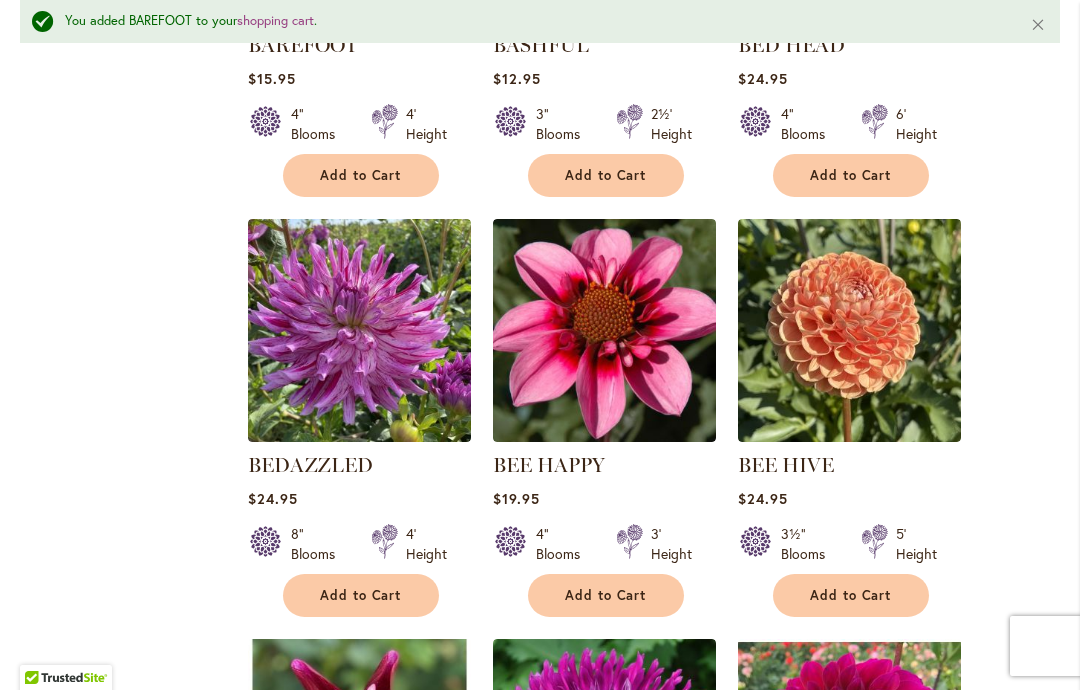 click on "Add to Cart" at bounding box center (606, 595) 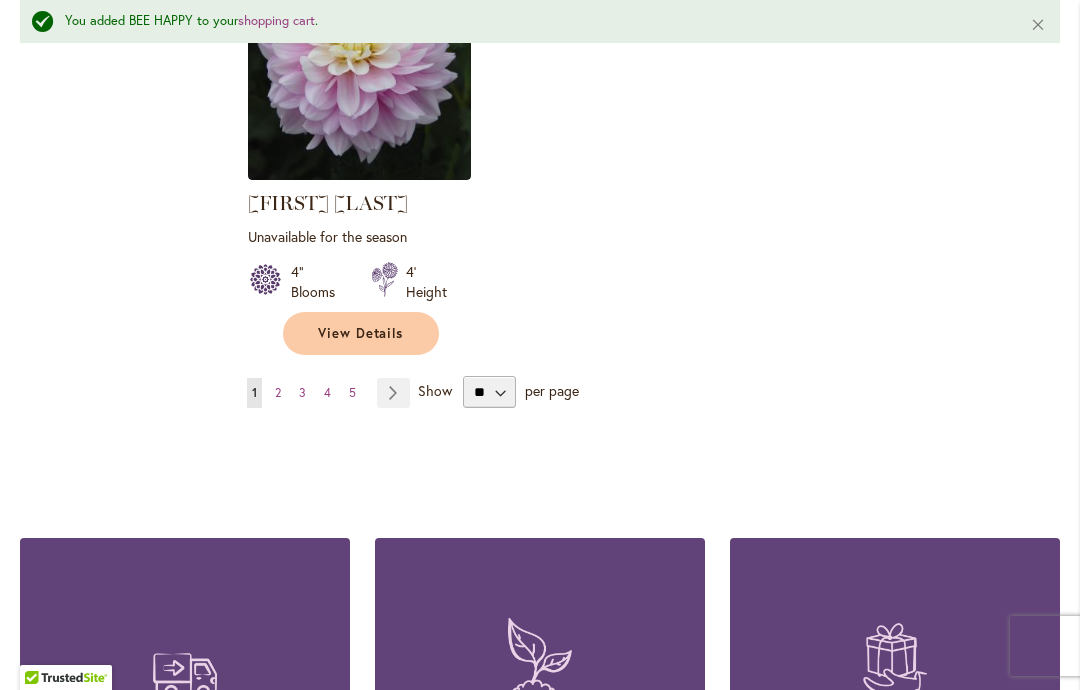 scroll, scrollTop: 9542, scrollLeft: 0, axis: vertical 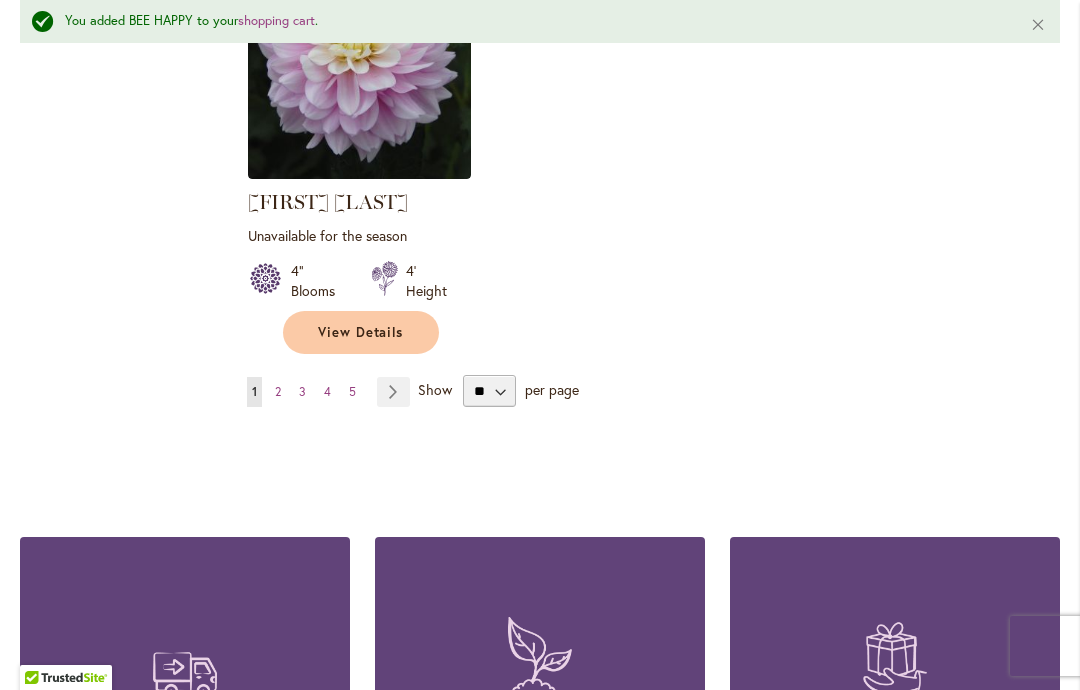 click on "Page
Next" at bounding box center (393, 392) 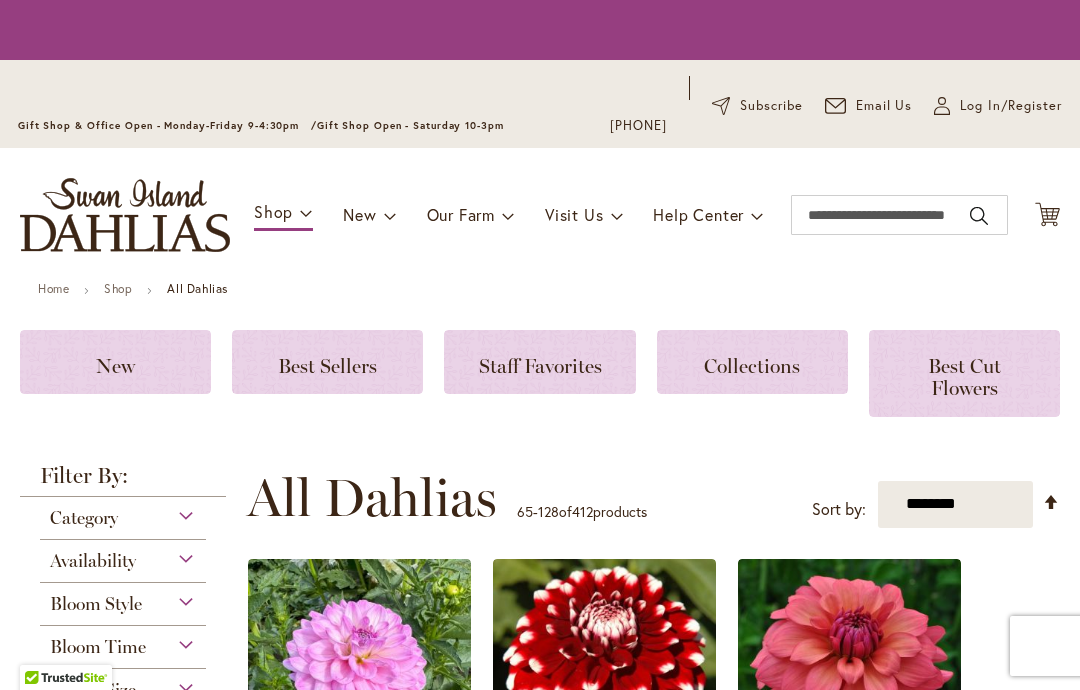 scroll, scrollTop: 0, scrollLeft: 0, axis: both 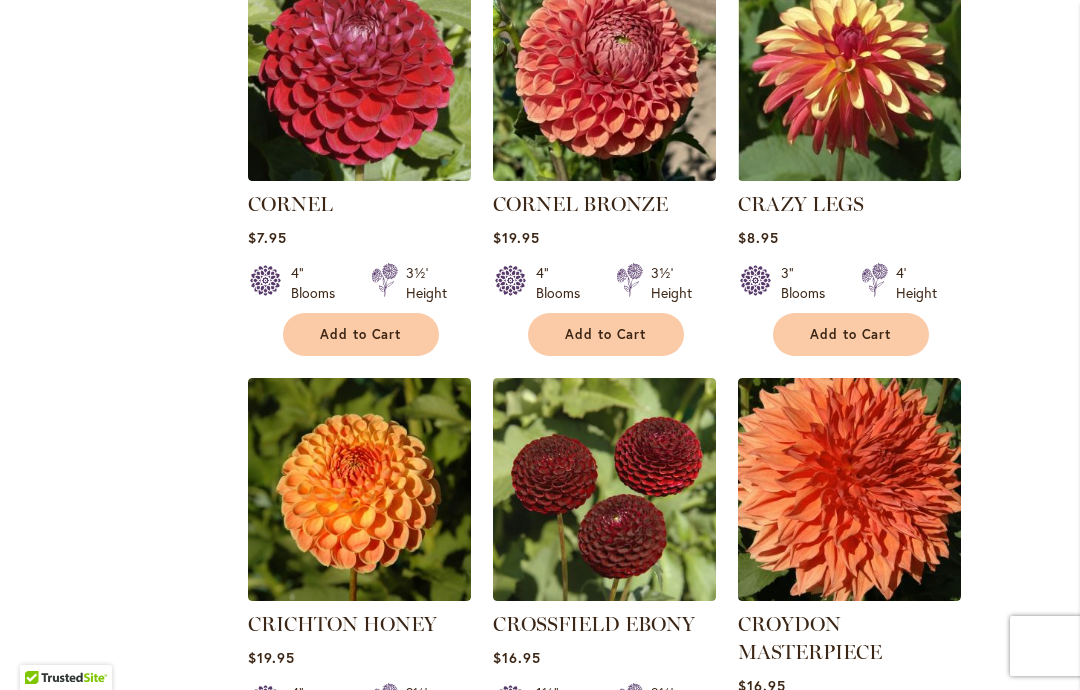 click on "Add to Cart" at bounding box center [361, 334] 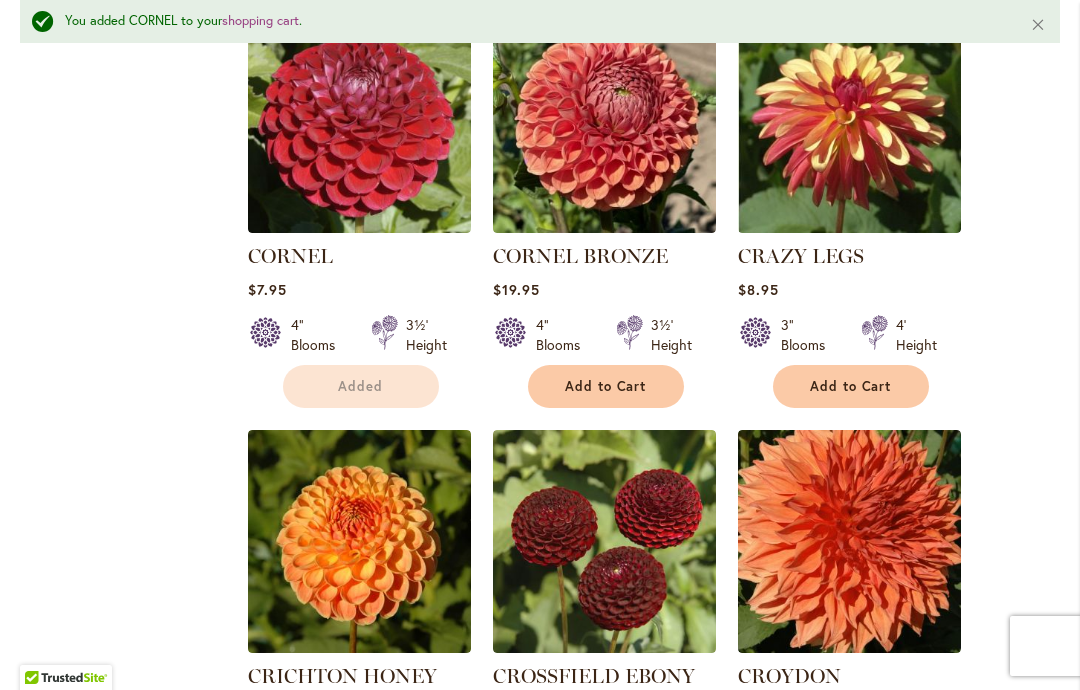 click at bounding box center [630, 335] 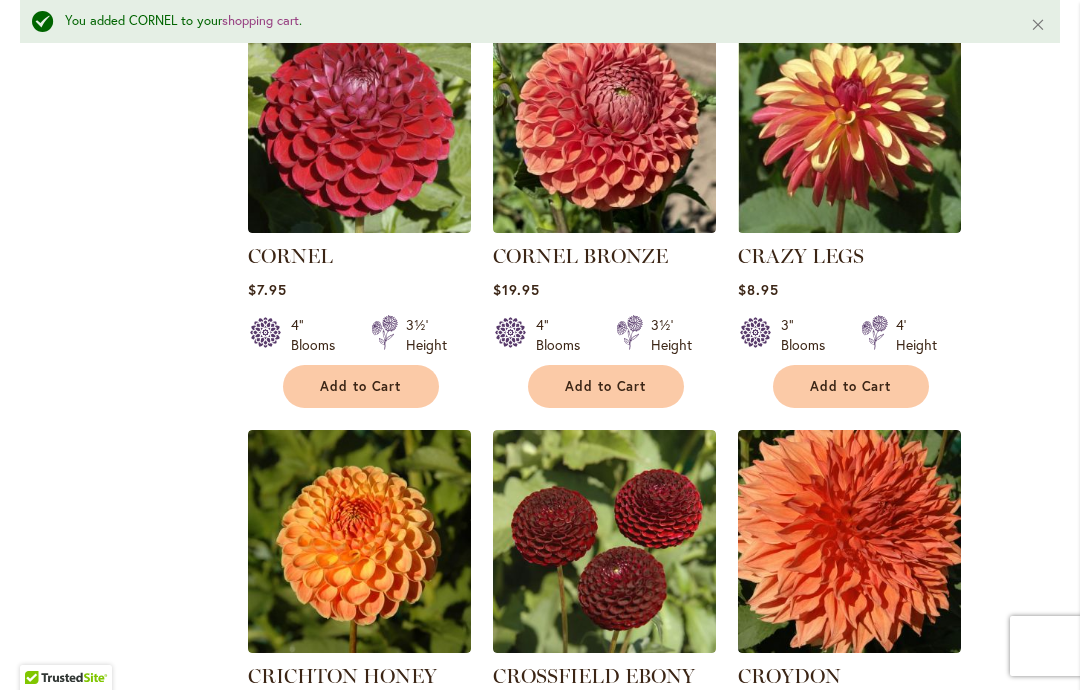 click on "Add to Cart" at bounding box center [606, 386] 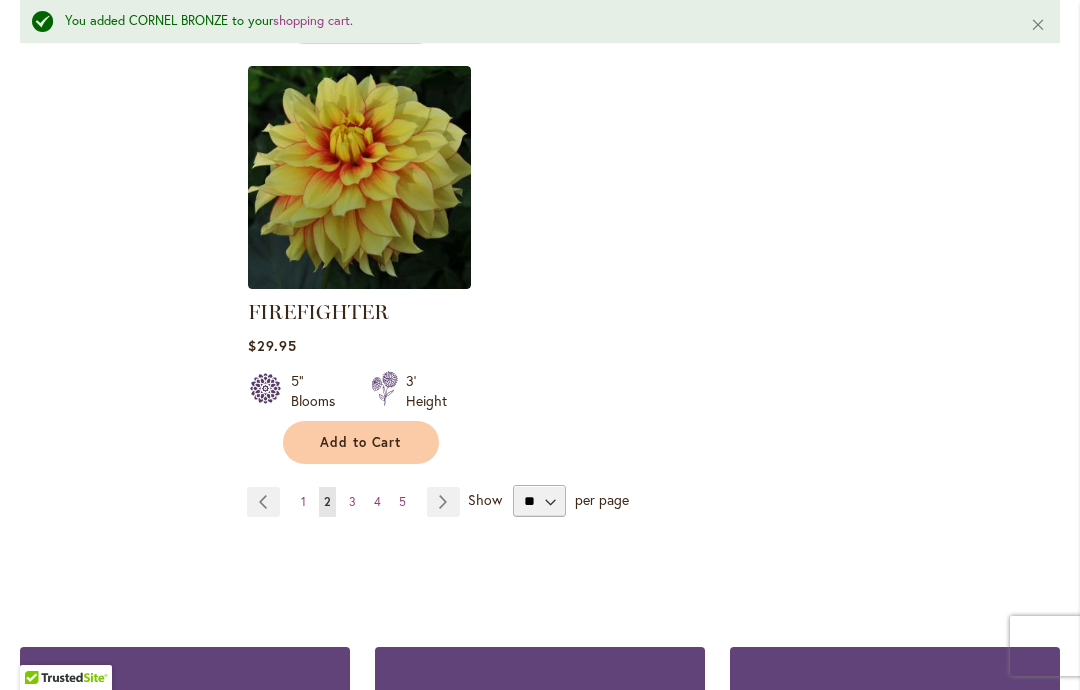 scroll, scrollTop: 9600, scrollLeft: 0, axis: vertical 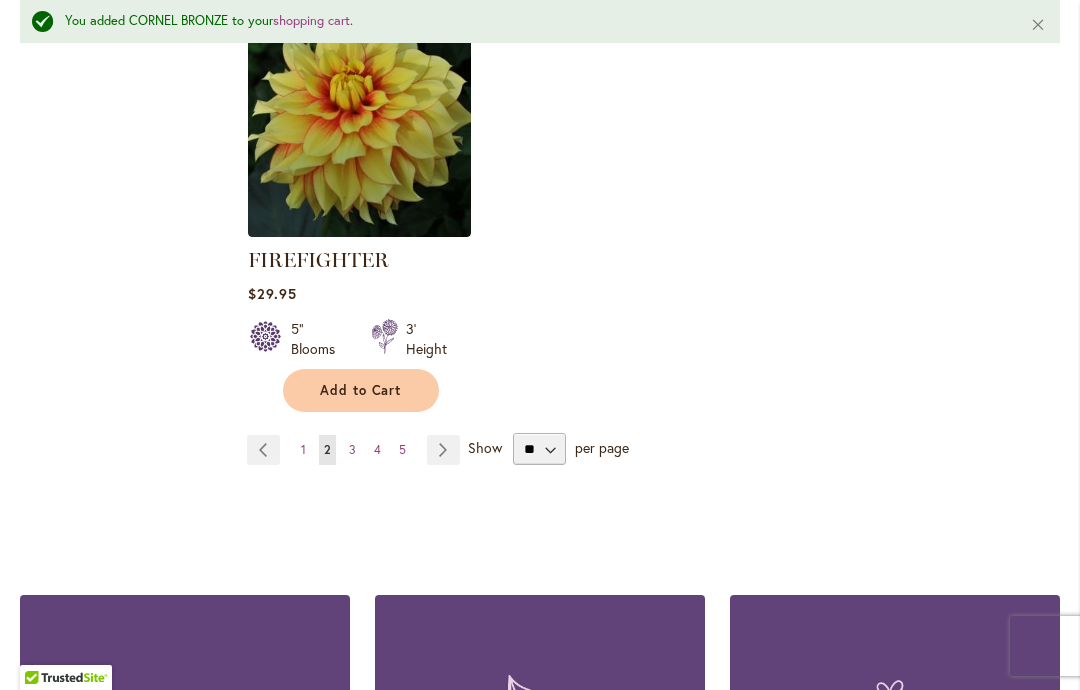 click on "Page
Next" at bounding box center (443, 450) 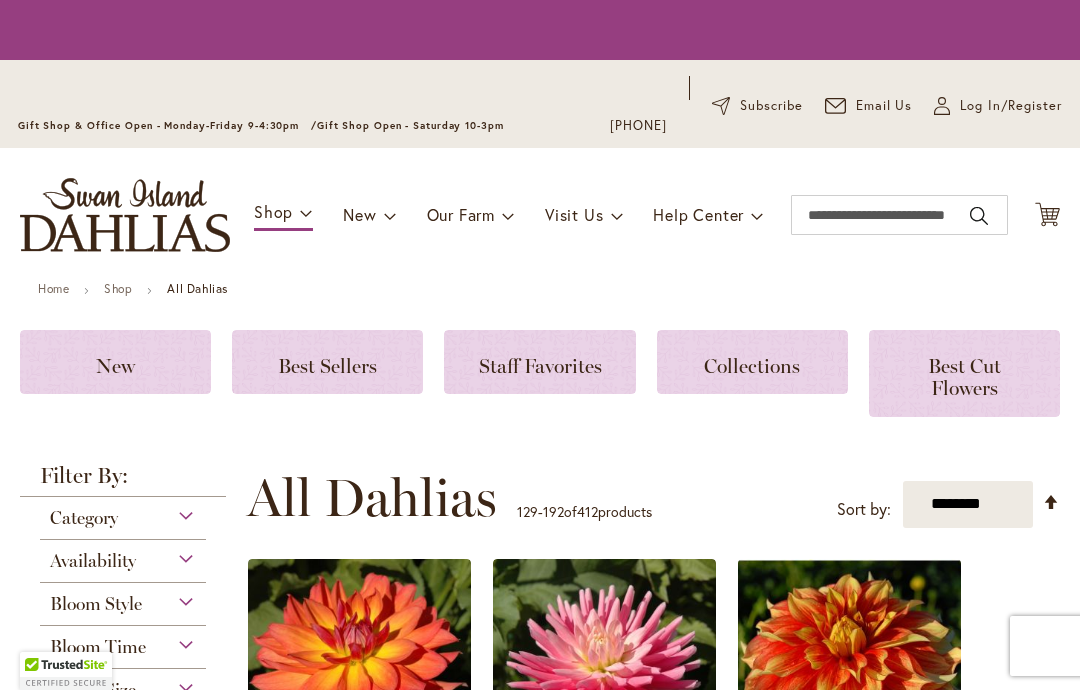 scroll, scrollTop: 0, scrollLeft: 0, axis: both 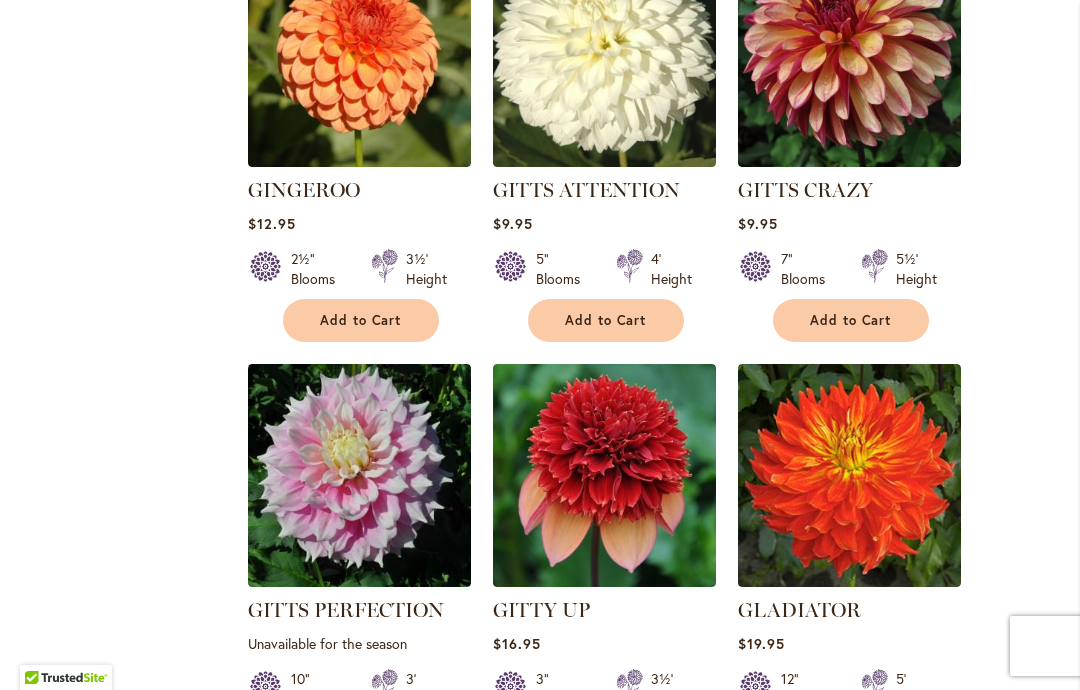click on "Add to Cart" at bounding box center (606, 320) 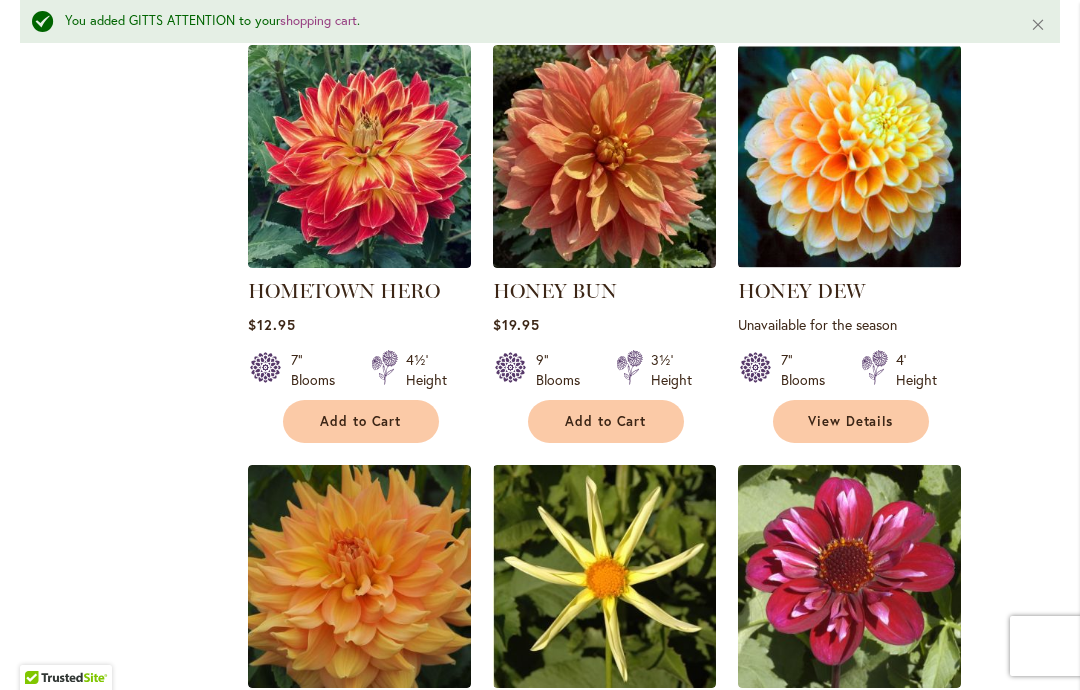 scroll, scrollTop: 7458, scrollLeft: 0, axis: vertical 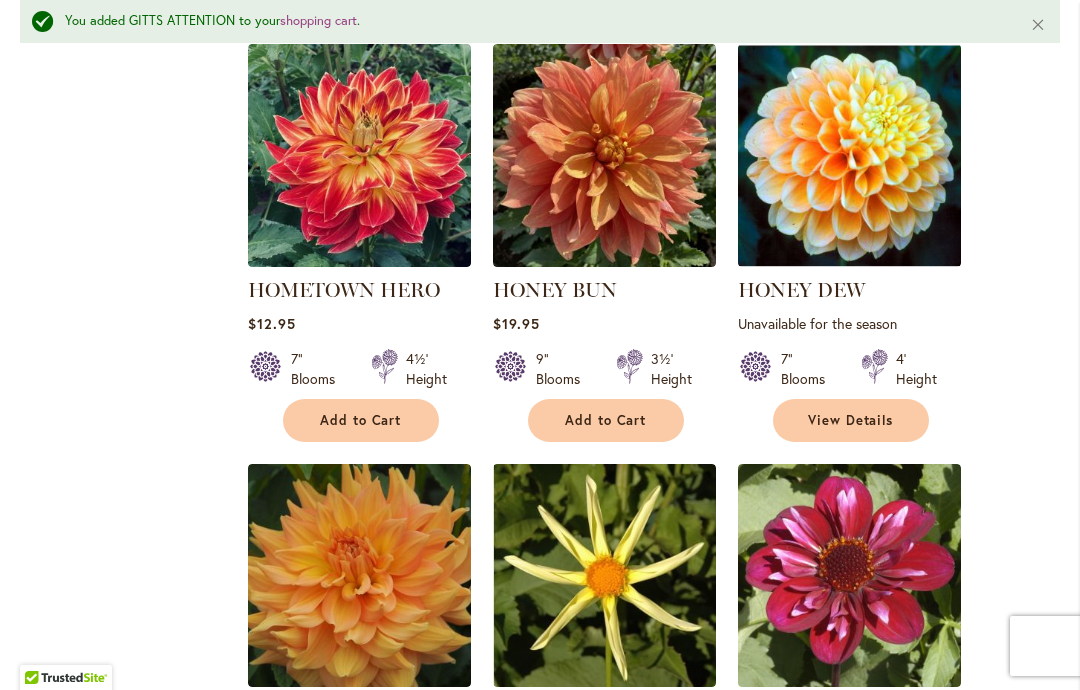 click on "Add to Cart" at bounding box center (606, 420) 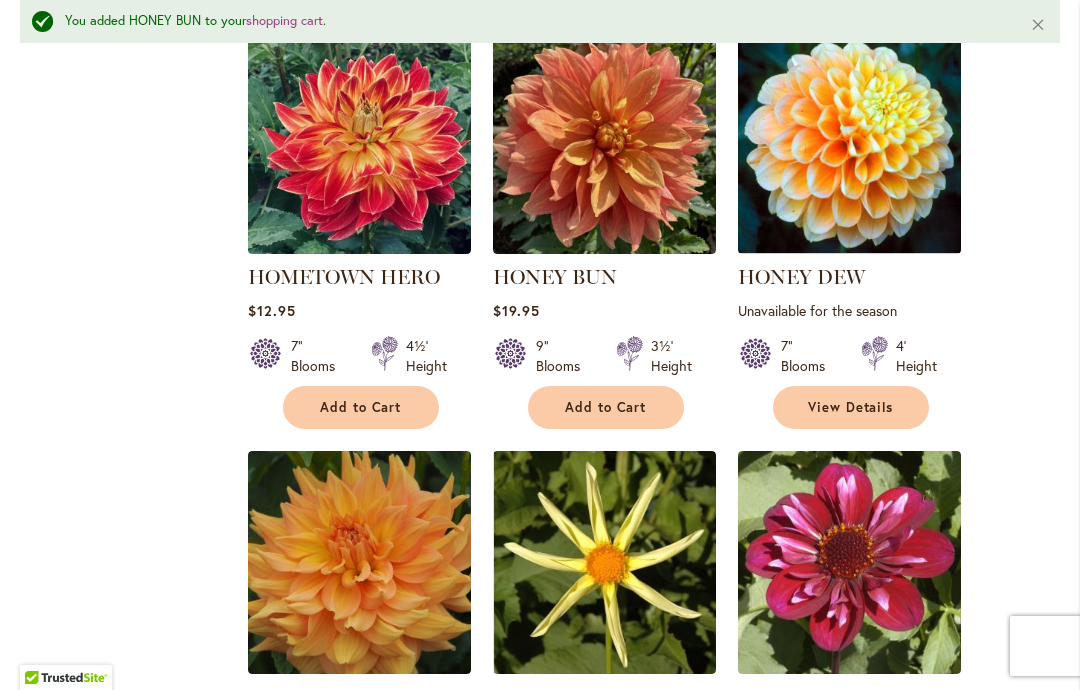scroll, scrollTop: 7470, scrollLeft: 0, axis: vertical 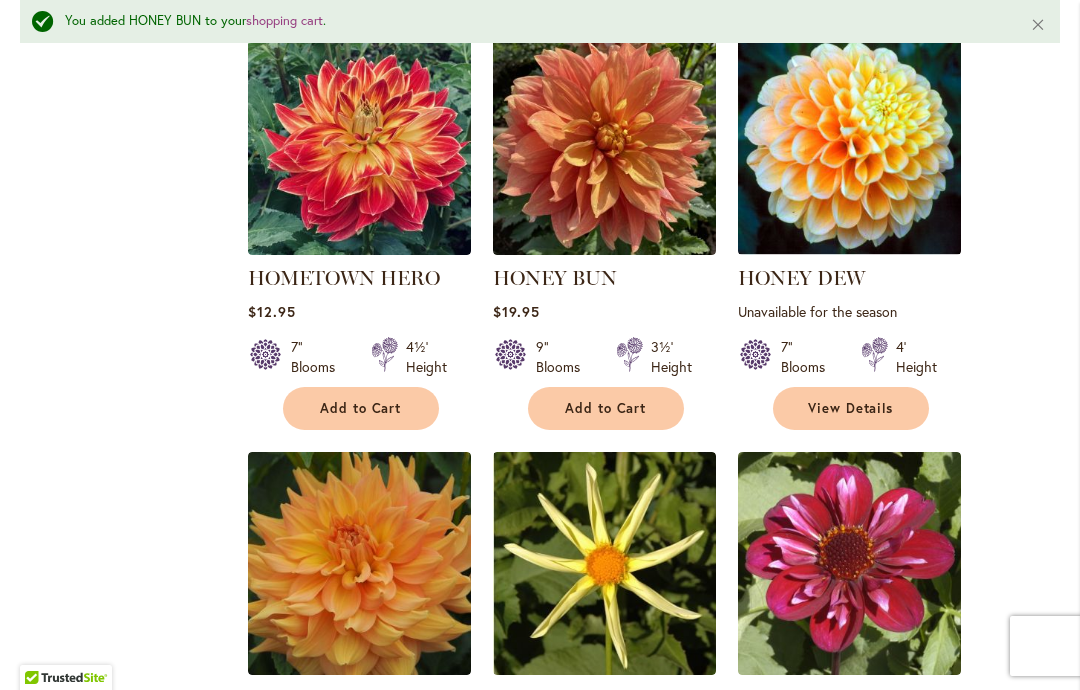 click on "View Details" at bounding box center (851, 408) 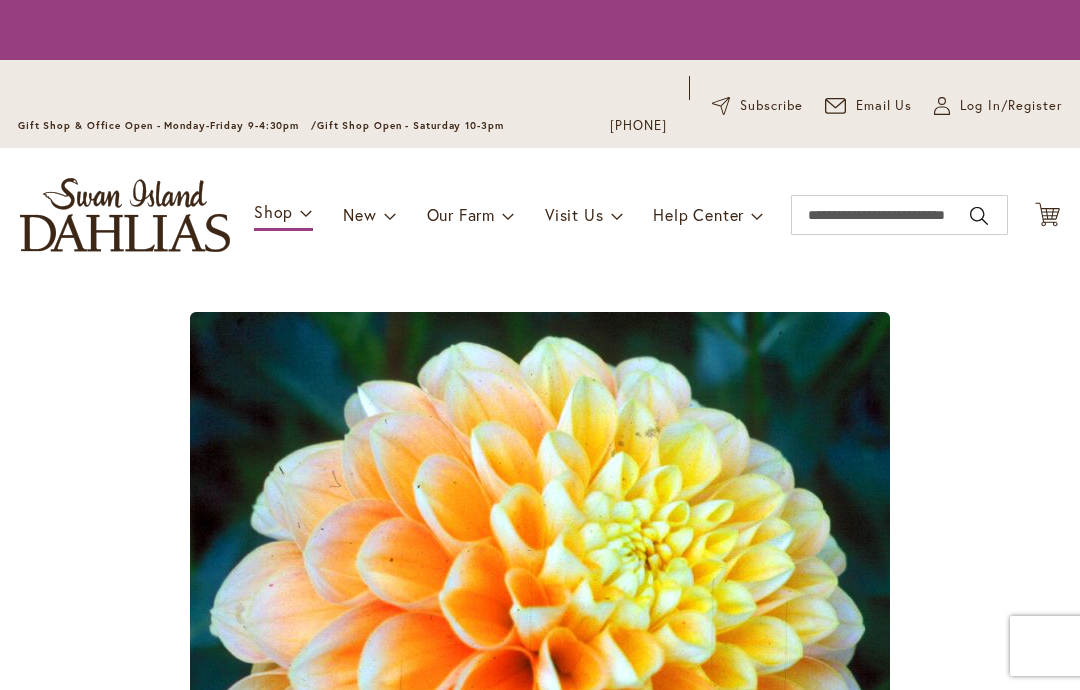 scroll, scrollTop: 0, scrollLeft: 0, axis: both 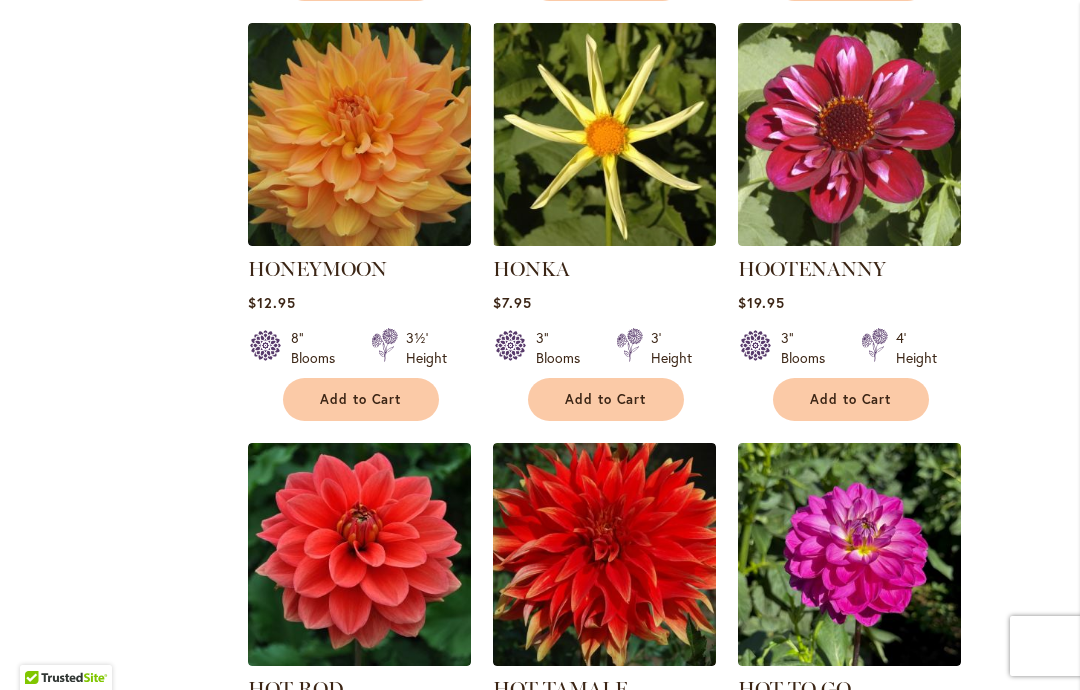 click on "Add to Cart" at bounding box center [851, 399] 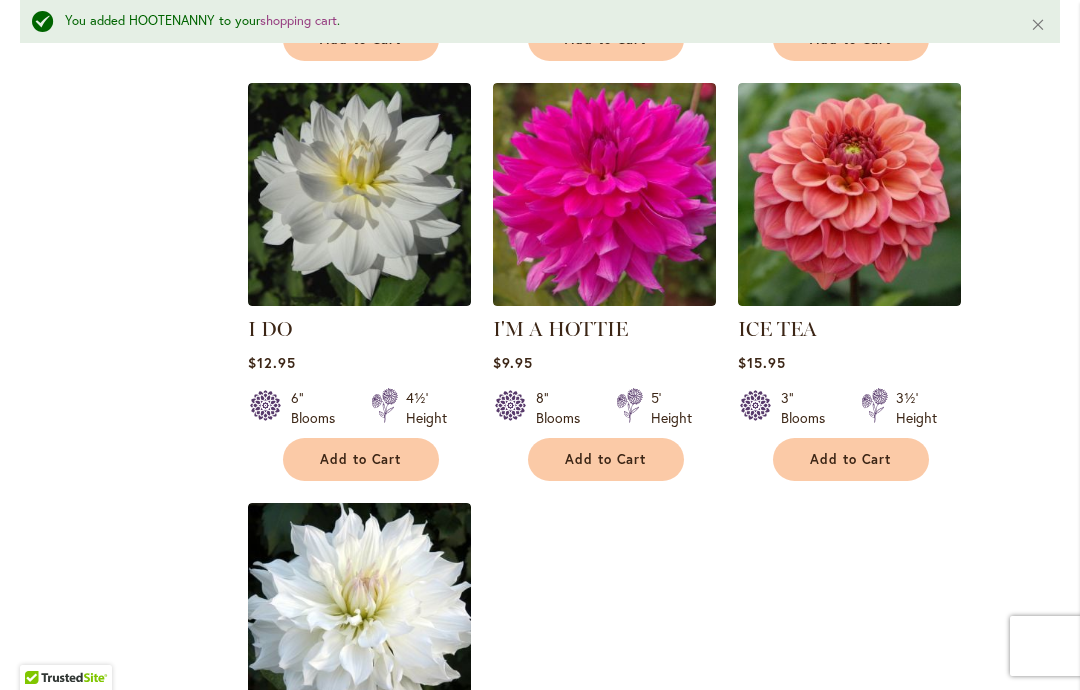scroll, scrollTop: 9100, scrollLeft: 0, axis: vertical 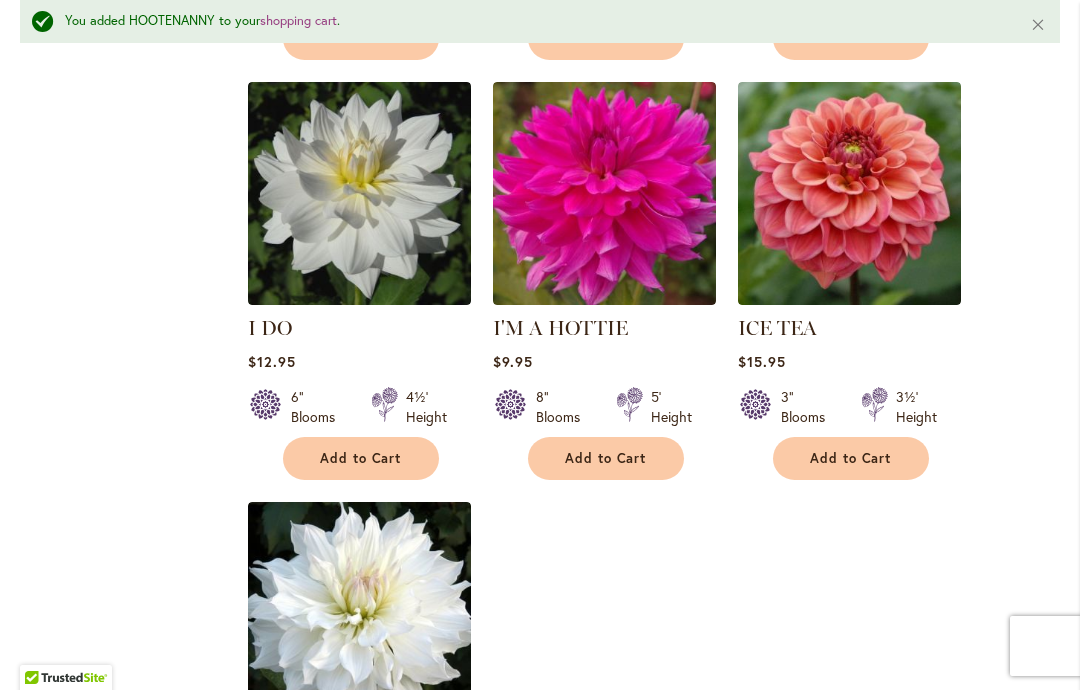 click on "Add to Cart" at bounding box center [851, 458] 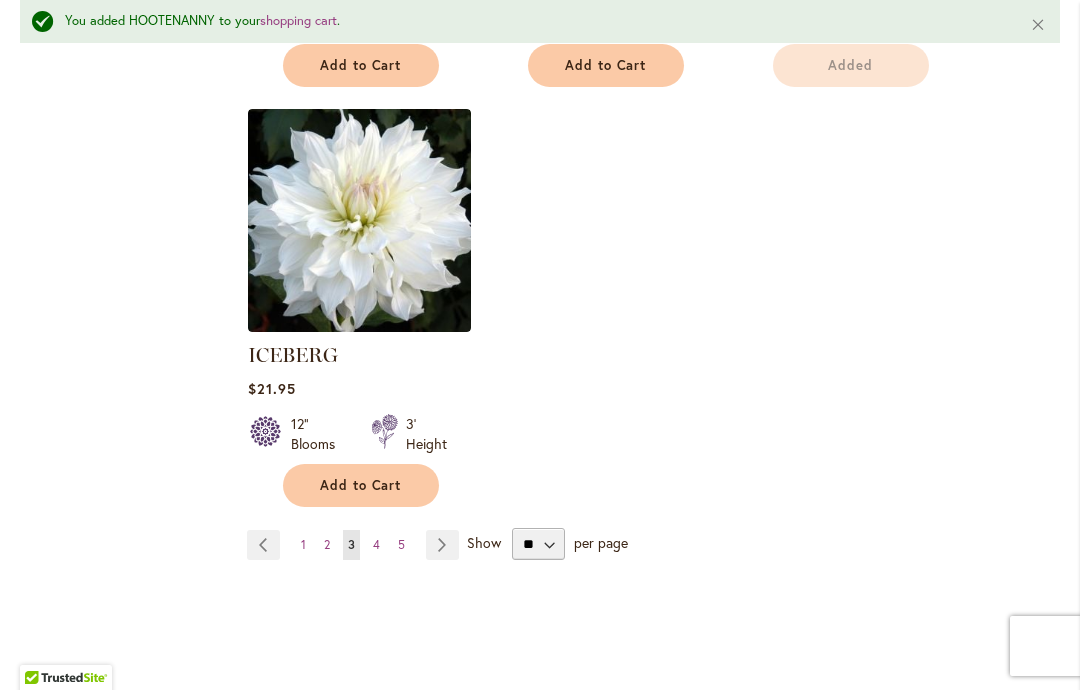 scroll, scrollTop: 9552, scrollLeft: 0, axis: vertical 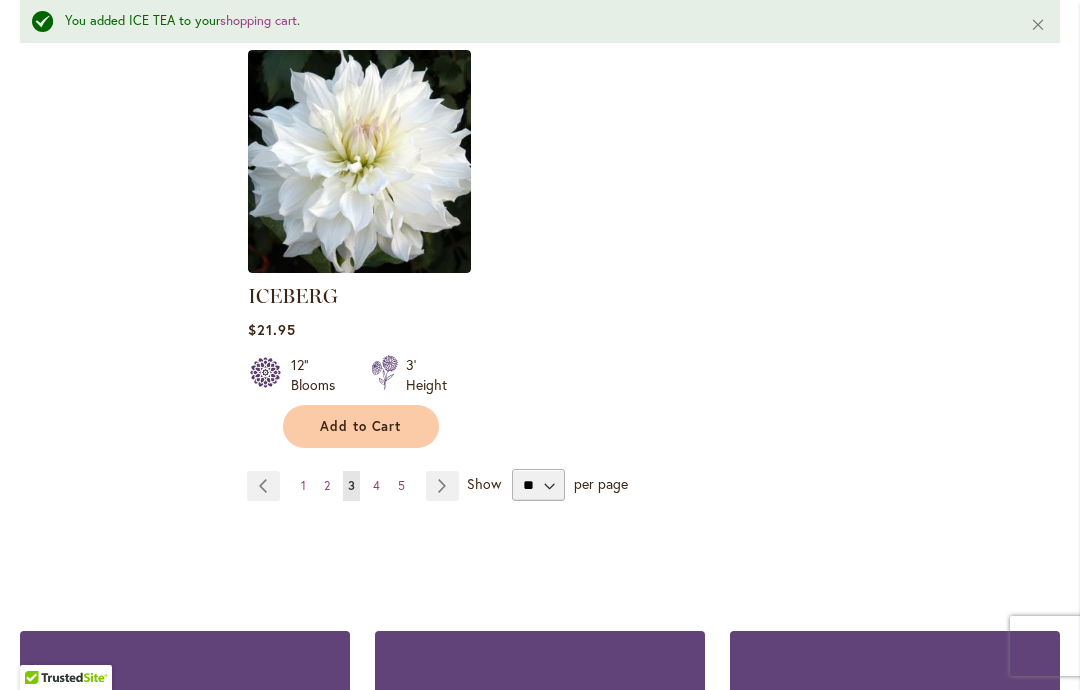 click on "Add to Cart" at bounding box center [361, 426] 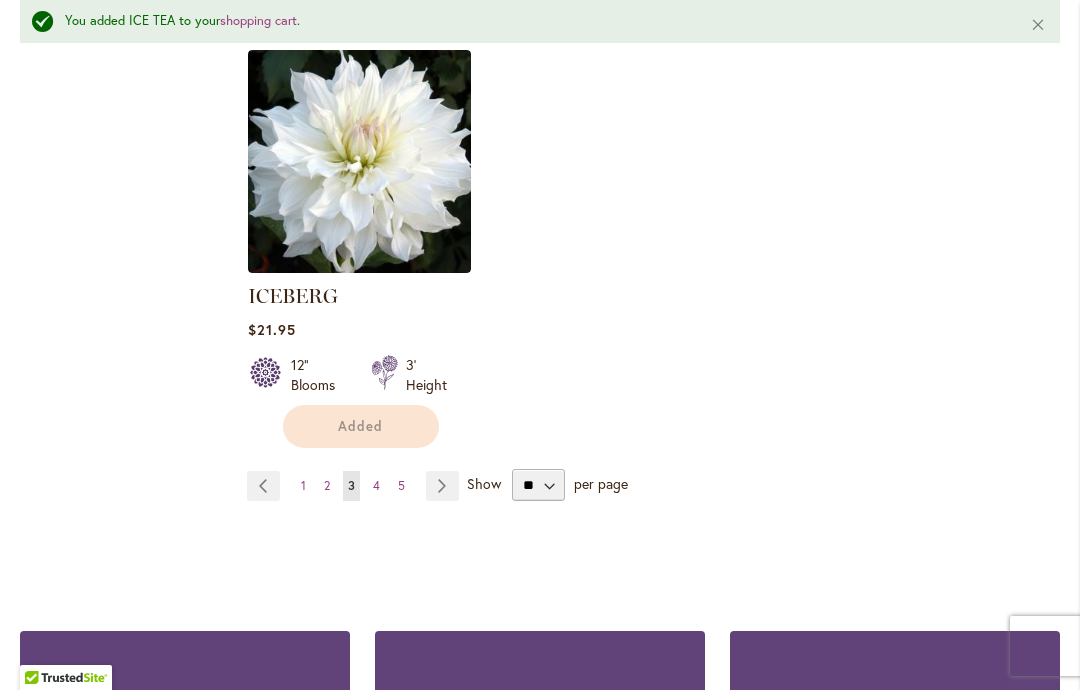 click on "Page
Next" at bounding box center [442, 486] 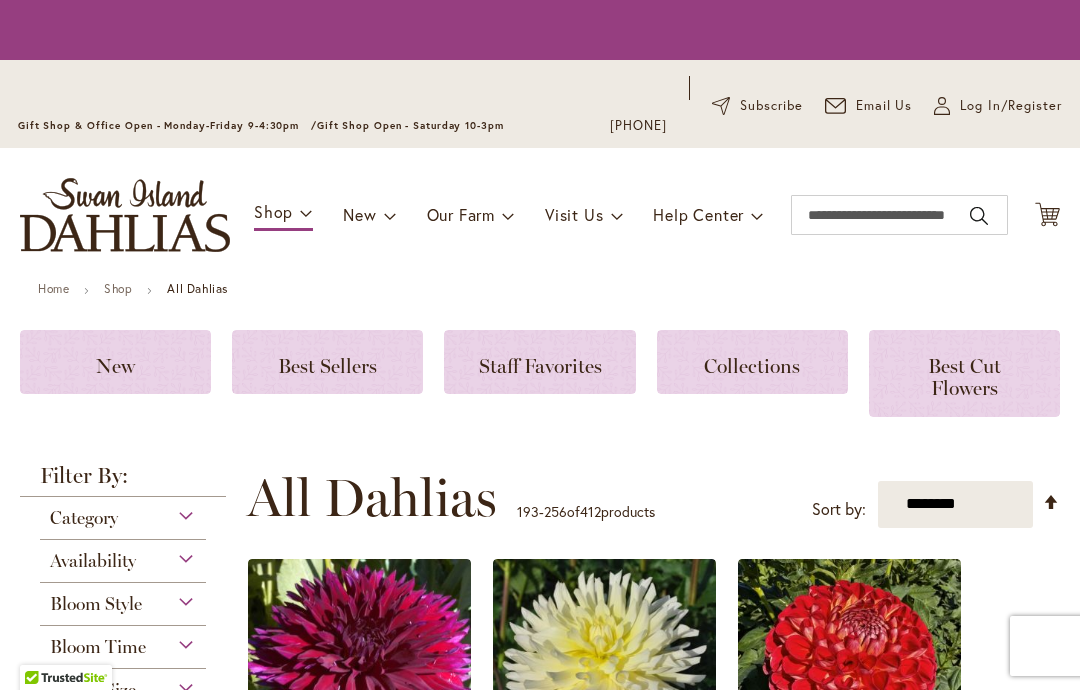 scroll, scrollTop: 0, scrollLeft: 0, axis: both 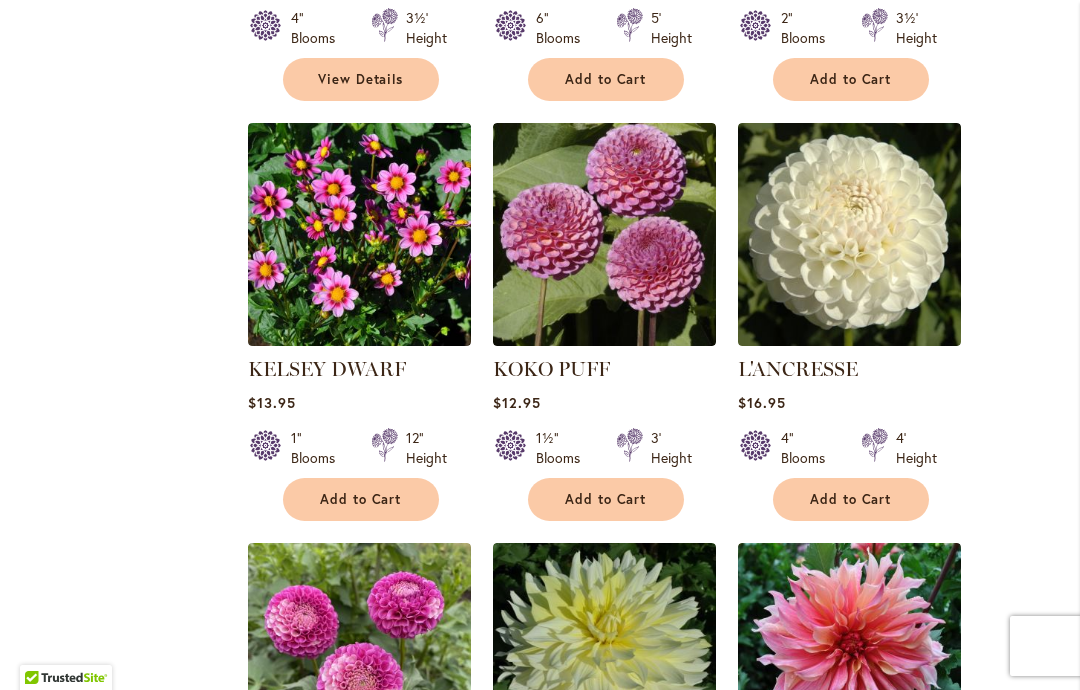 click on "Add to Cart" at bounding box center [606, 499] 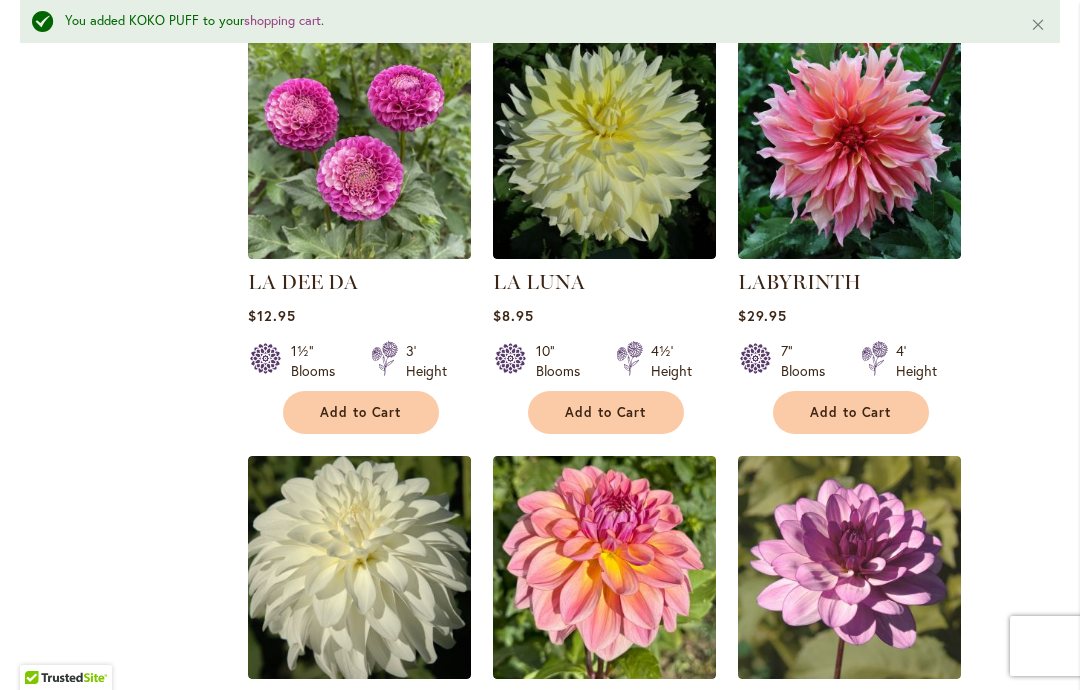 click on "Add to Cart" at bounding box center (851, 412) 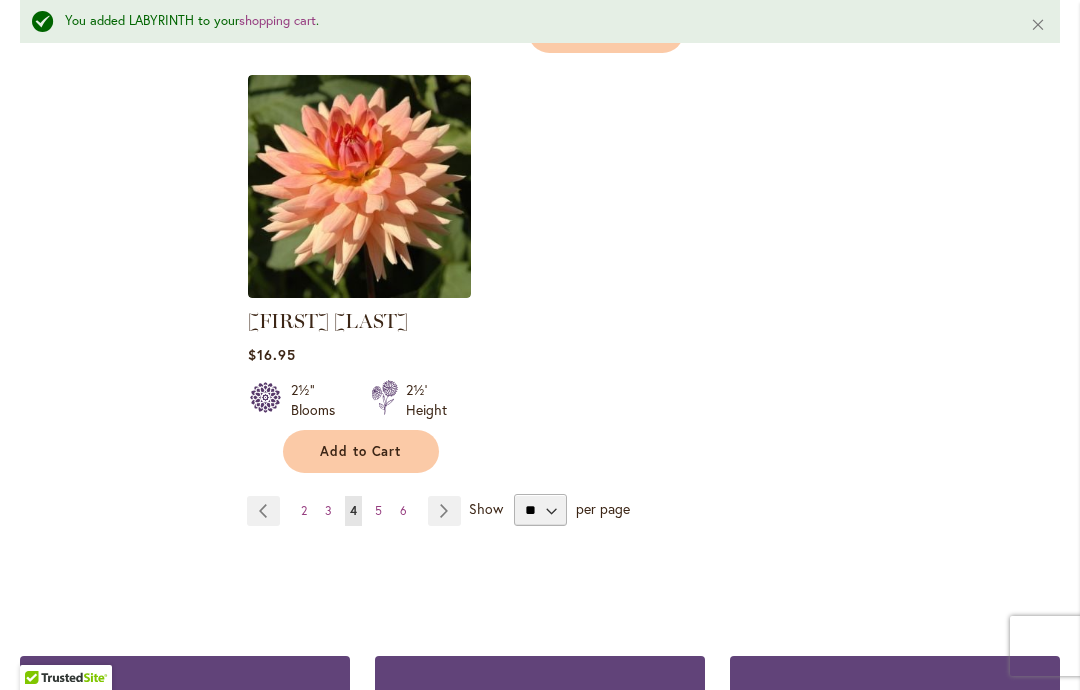 scroll, scrollTop: 9512, scrollLeft: 0, axis: vertical 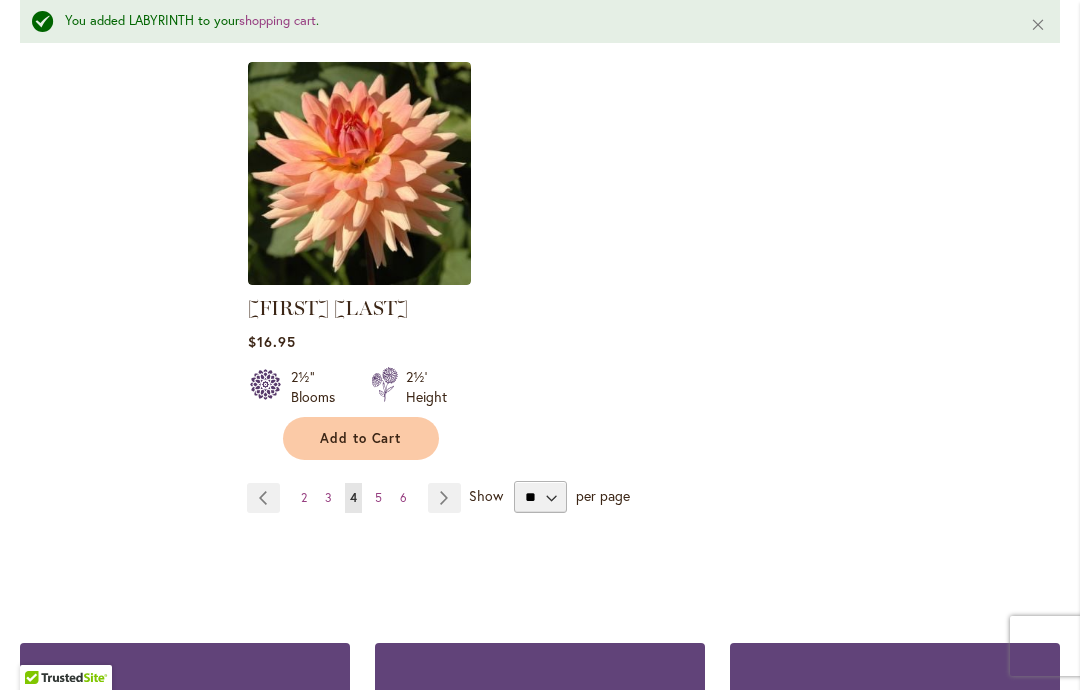 click on "Page
Next" at bounding box center [444, 498] 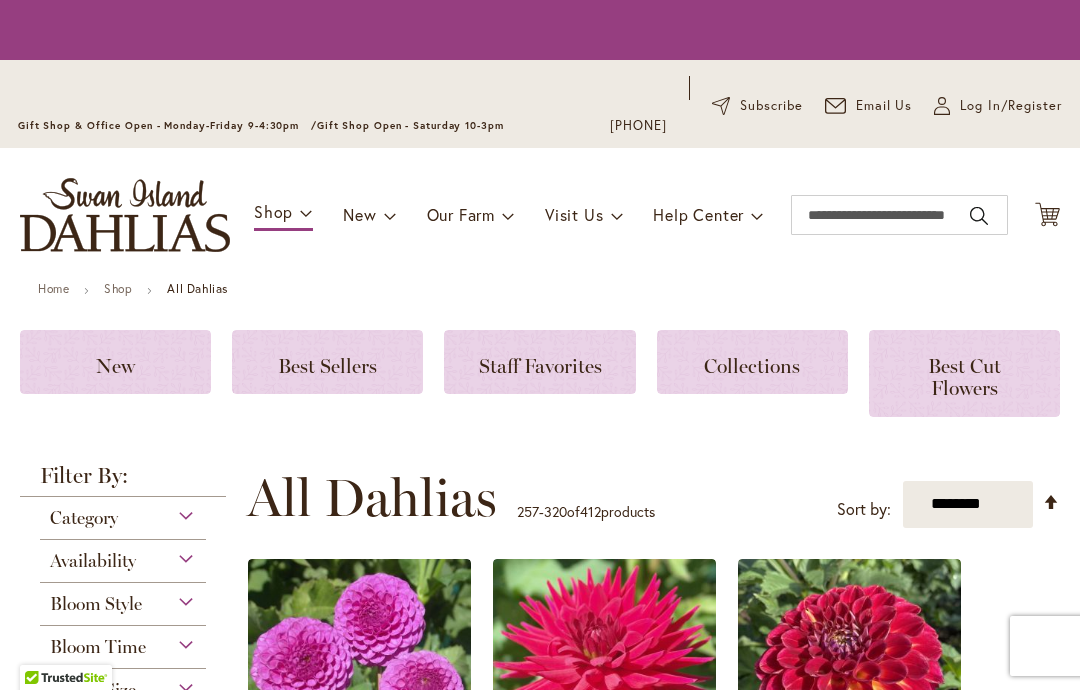 scroll, scrollTop: 0, scrollLeft: 0, axis: both 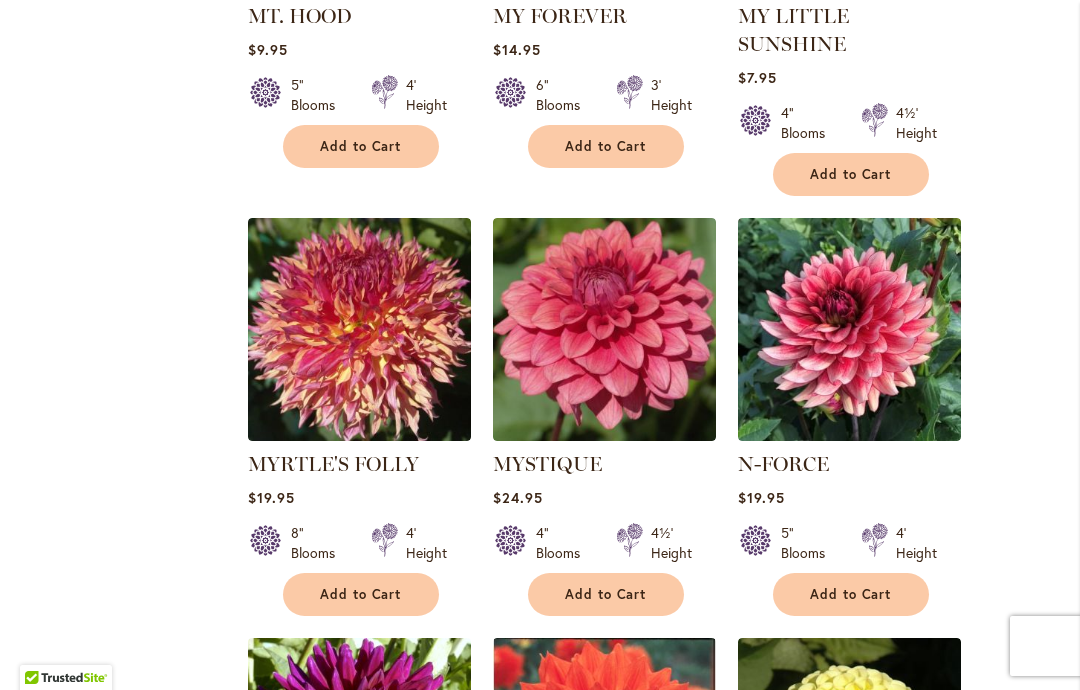 click on "Add to Cart" at bounding box center [361, 594] 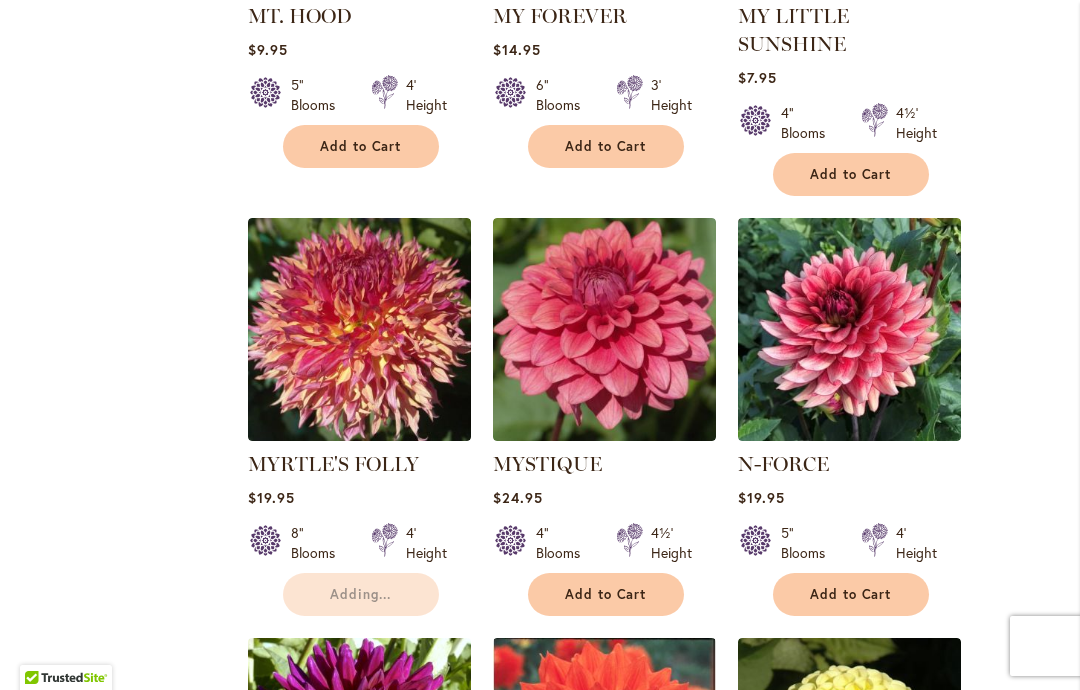 click on "Add to Cart" at bounding box center [606, 594] 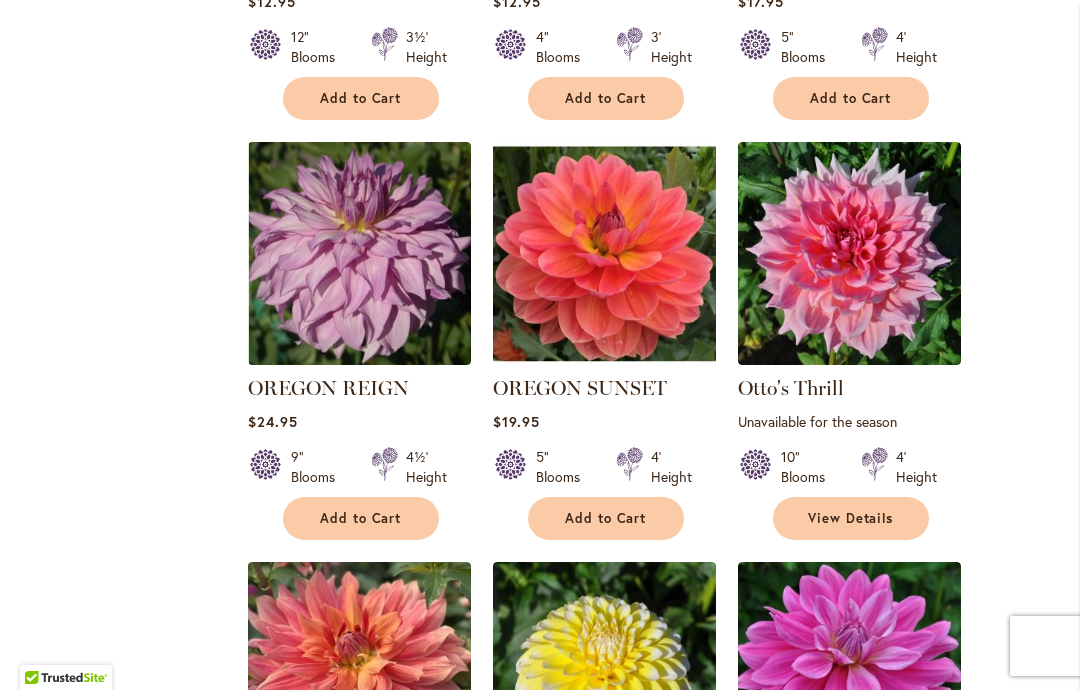 scroll, scrollTop: 5581, scrollLeft: 0, axis: vertical 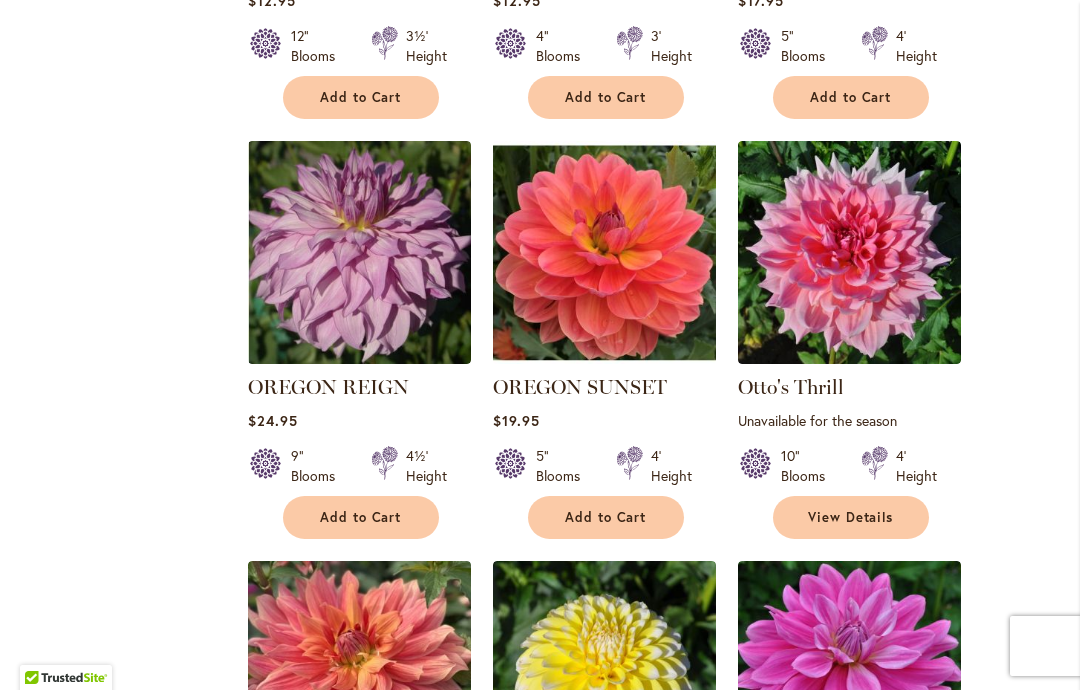 click on "View Details" at bounding box center (851, 517) 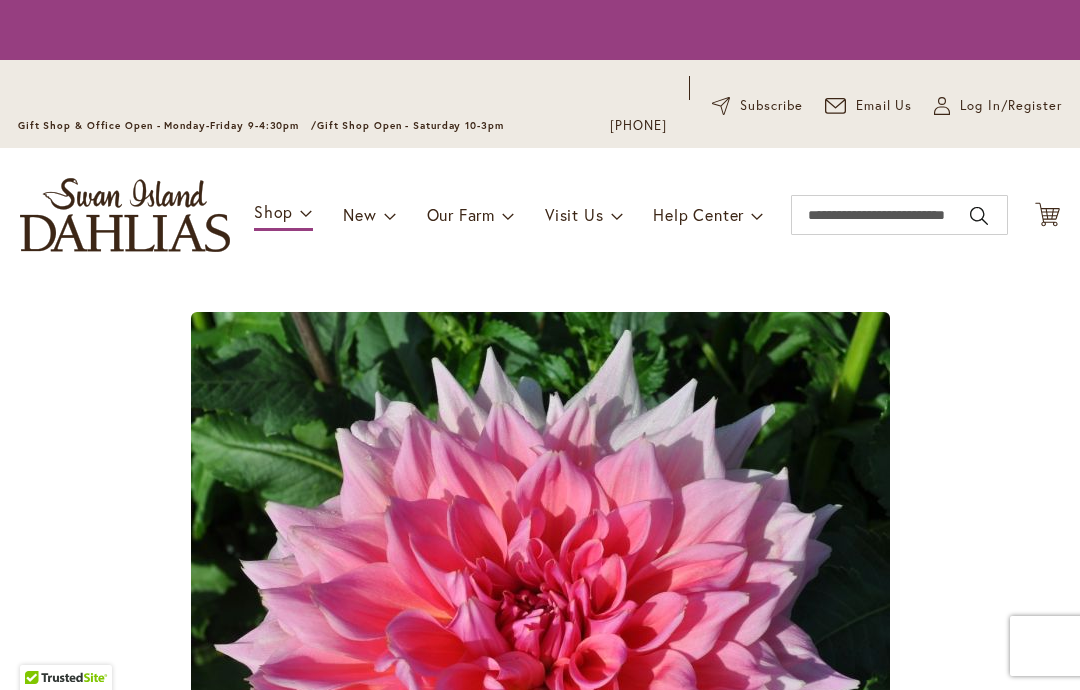 scroll, scrollTop: 0, scrollLeft: 0, axis: both 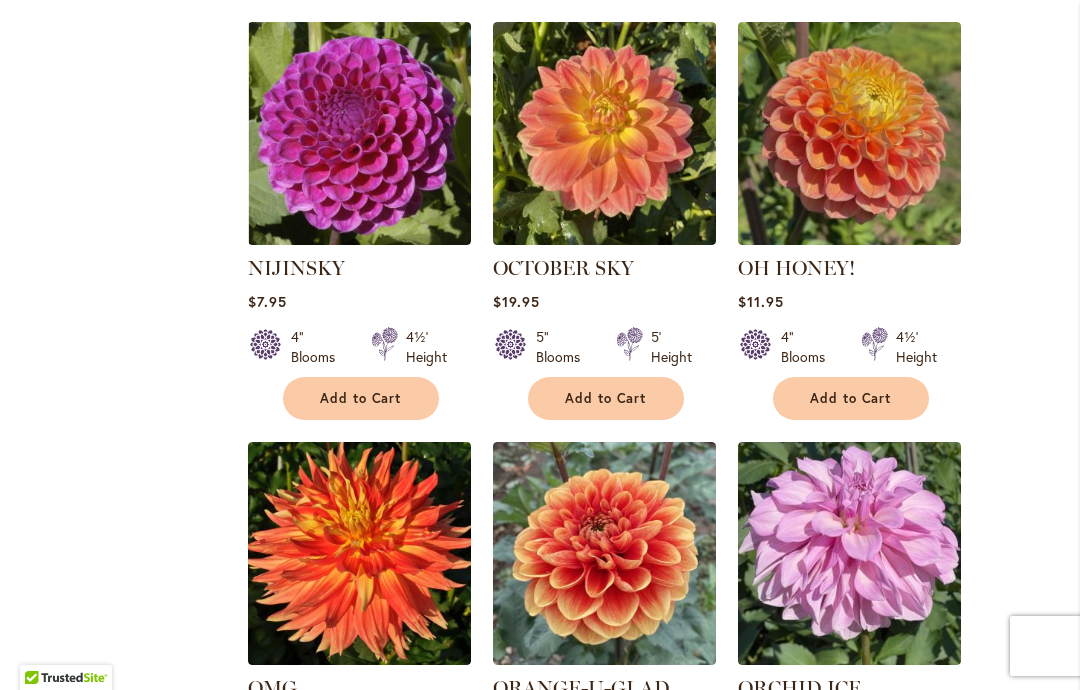 click on "Add to Cart" at bounding box center (851, 398) 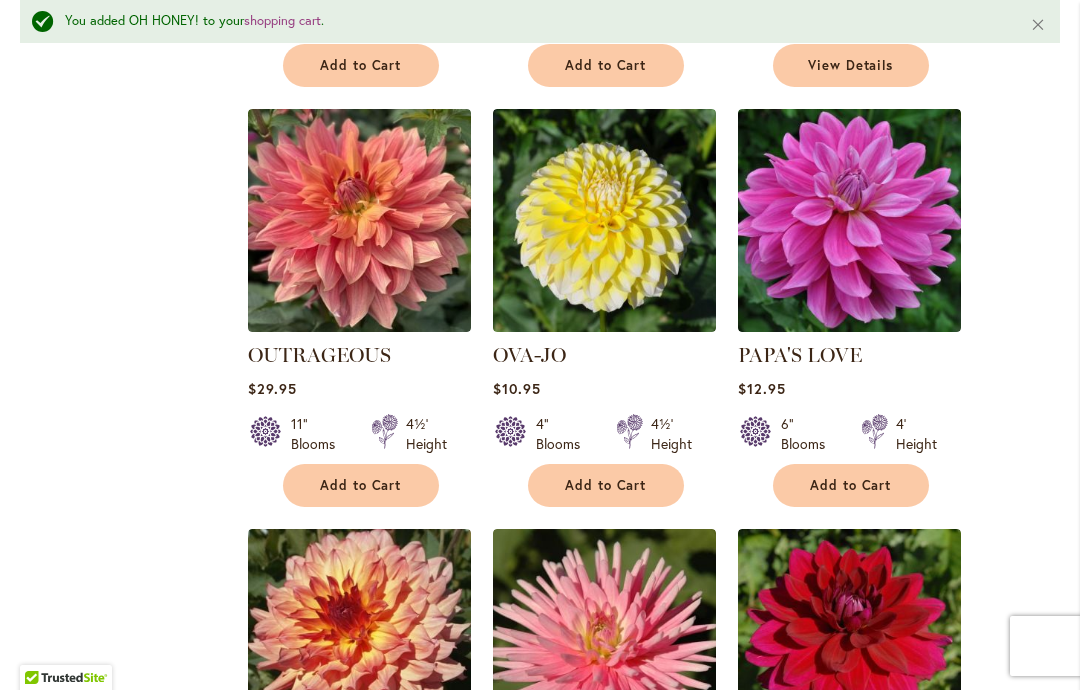 scroll, scrollTop: 6058, scrollLeft: 0, axis: vertical 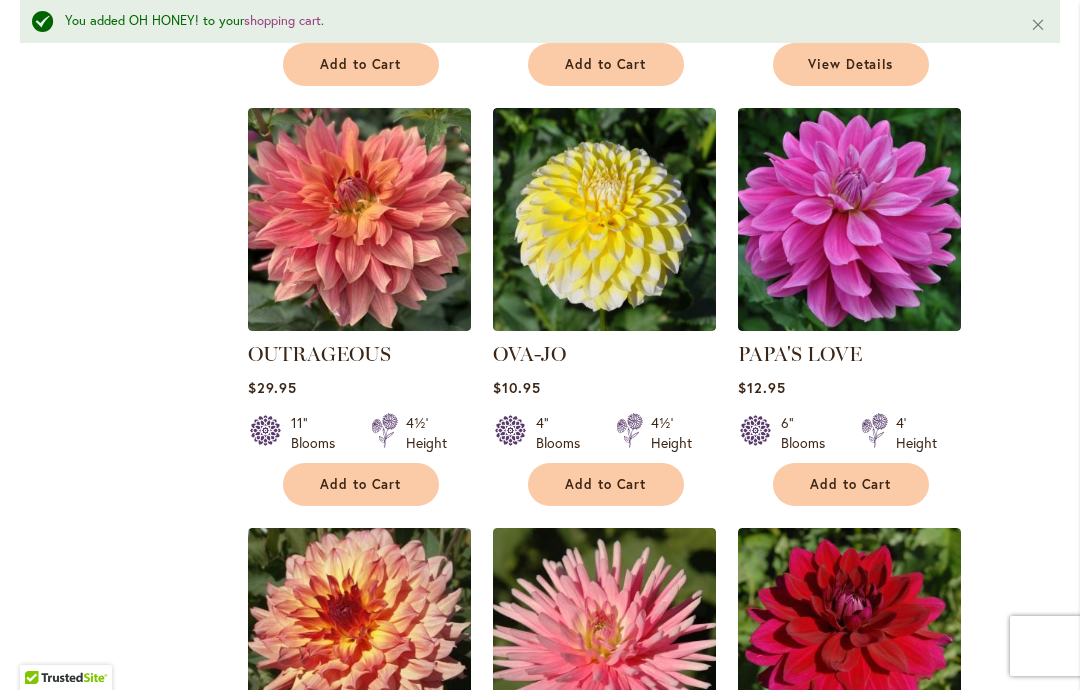 click on "Add to Cart" at bounding box center (361, 484) 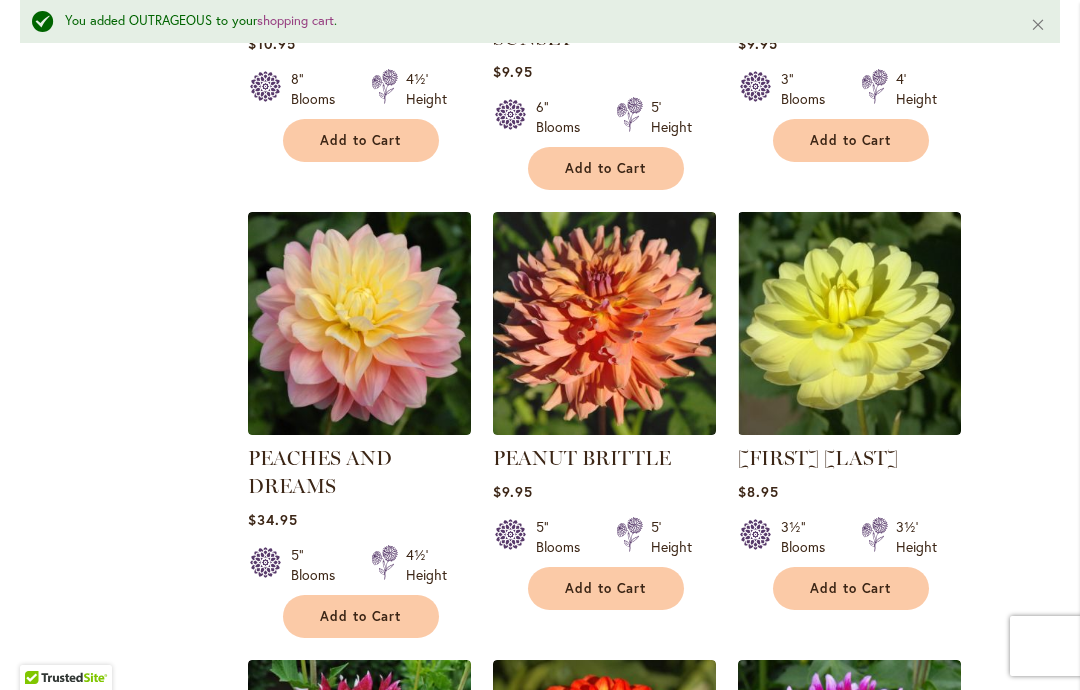 scroll, scrollTop: 7243, scrollLeft: 0, axis: vertical 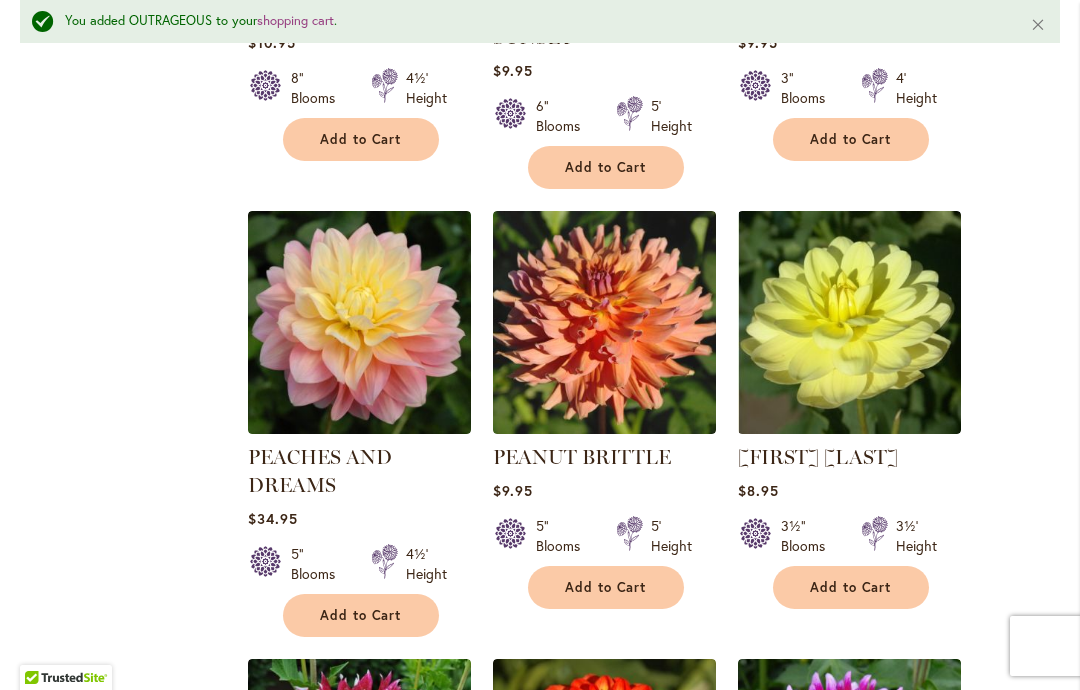 click on "Add to Cart" at bounding box center (361, 615) 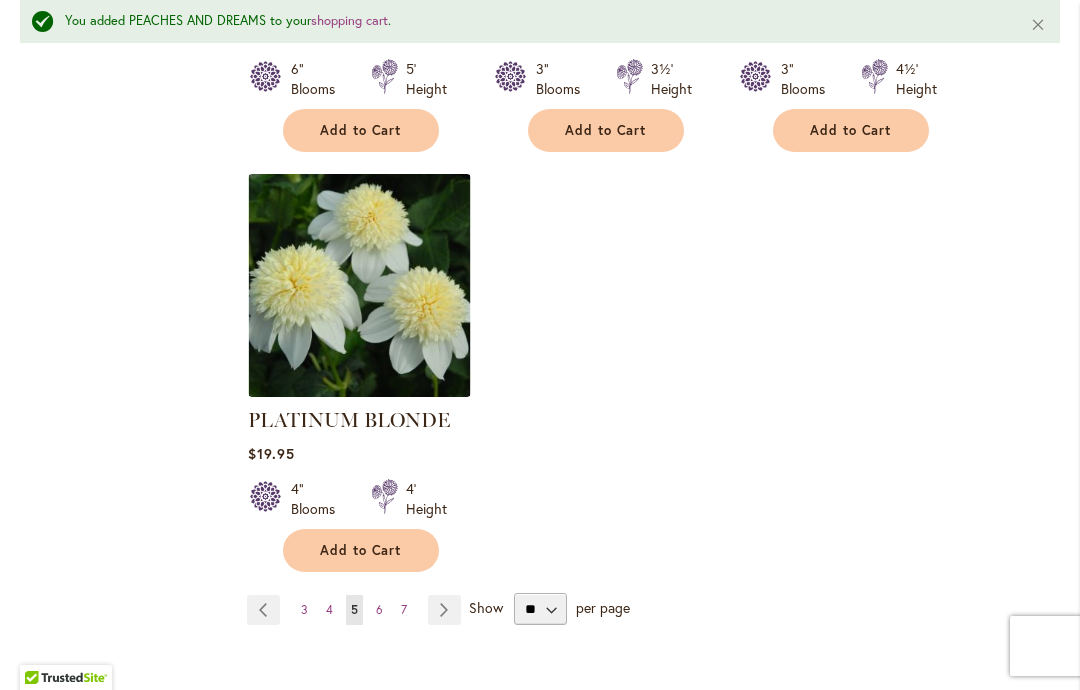 scroll, scrollTop: 9437, scrollLeft: 0, axis: vertical 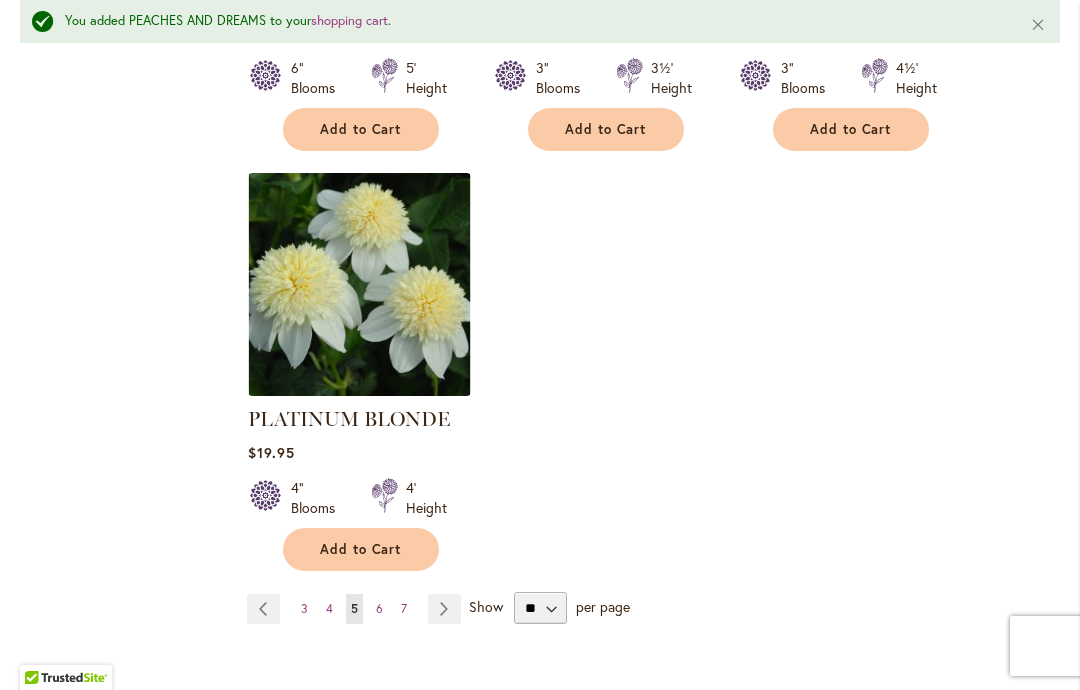 click on "Page
Next" at bounding box center (444, 609) 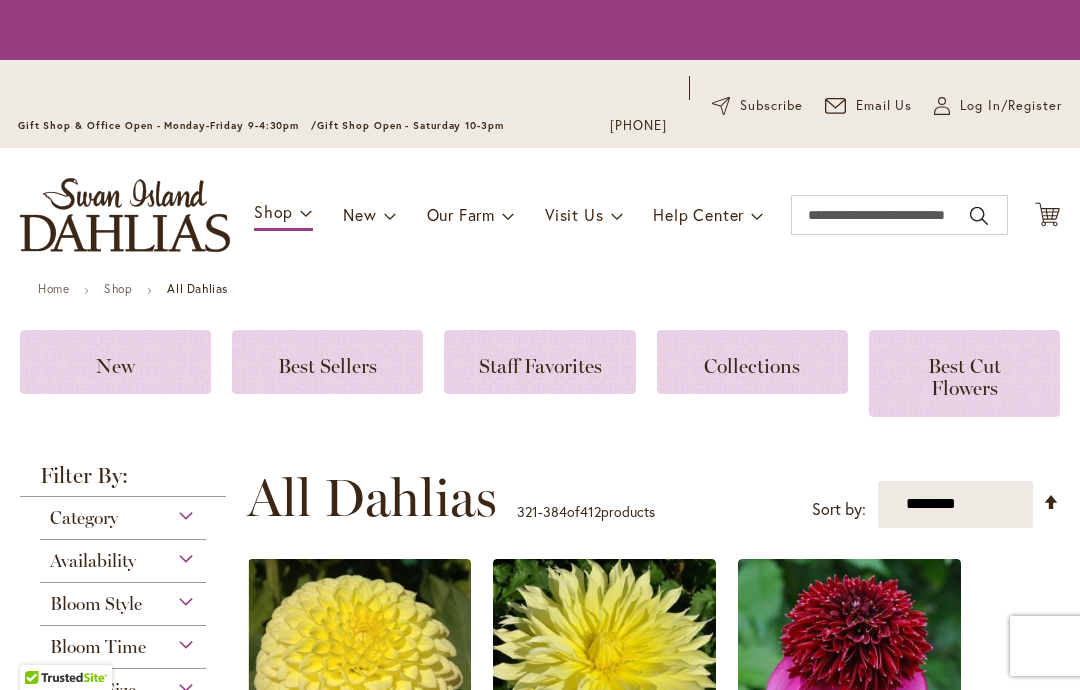 scroll, scrollTop: 0, scrollLeft: 0, axis: both 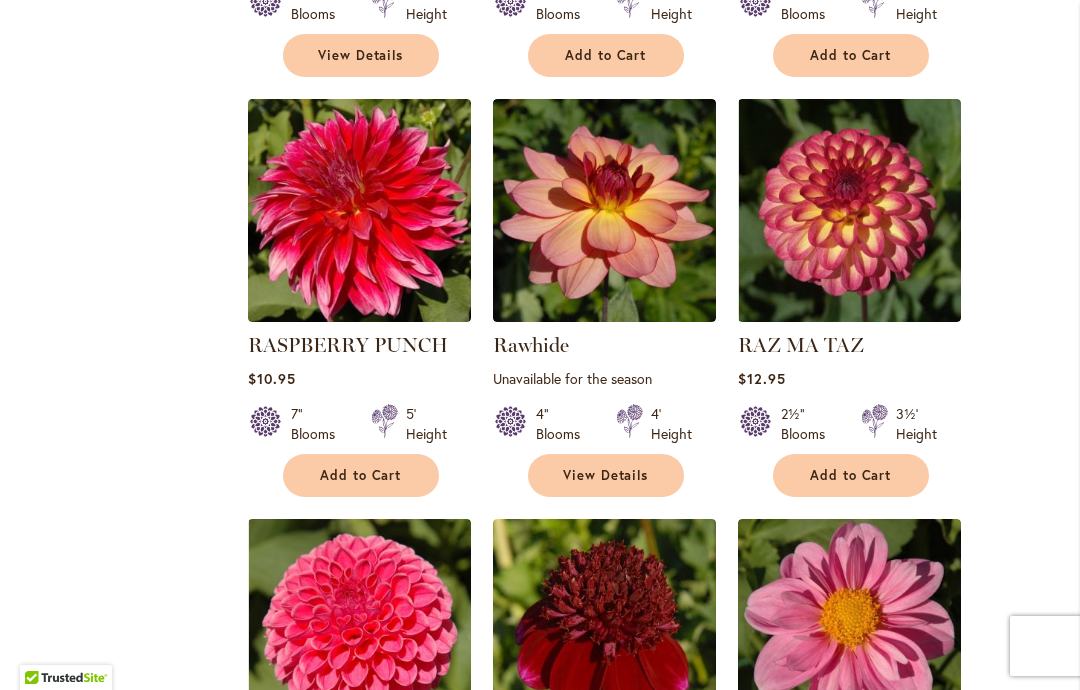 click on "Add to Cart" at bounding box center [361, 475] 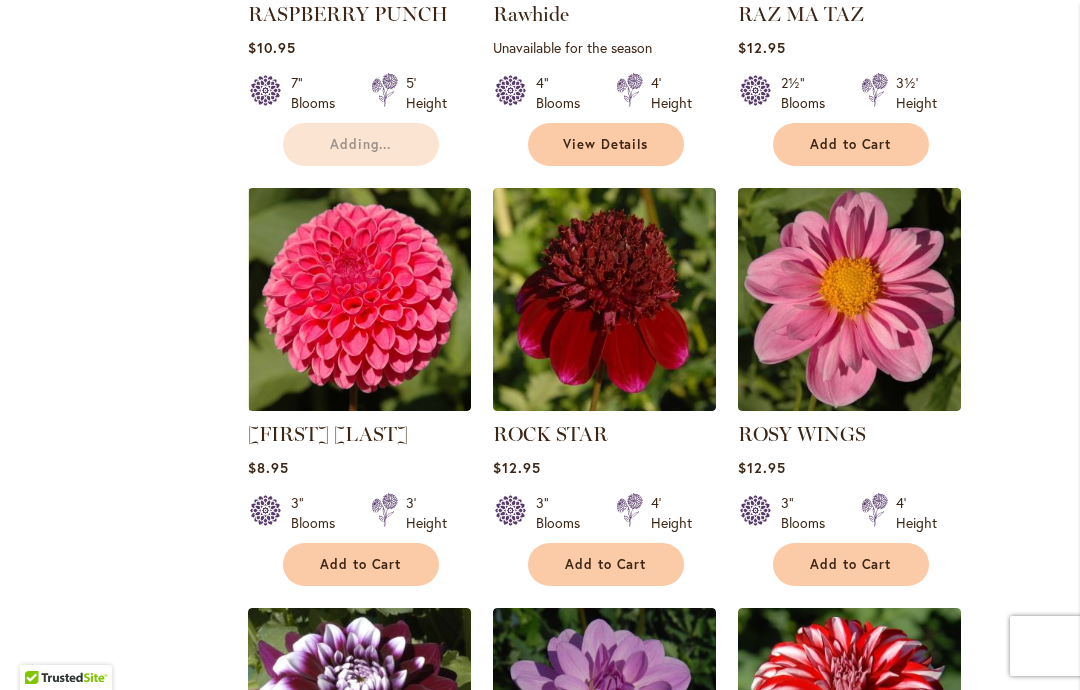 scroll, scrollTop: 2118, scrollLeft: 0, axis: vertical 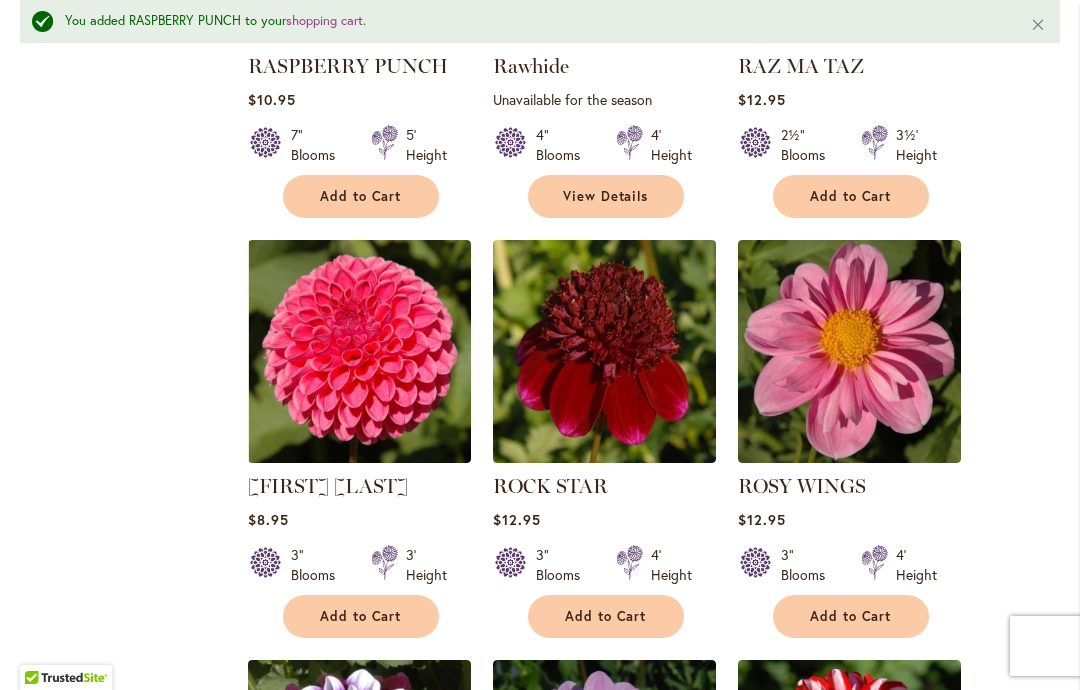 click on "3" Blooms" at bounding box center (319, 565) 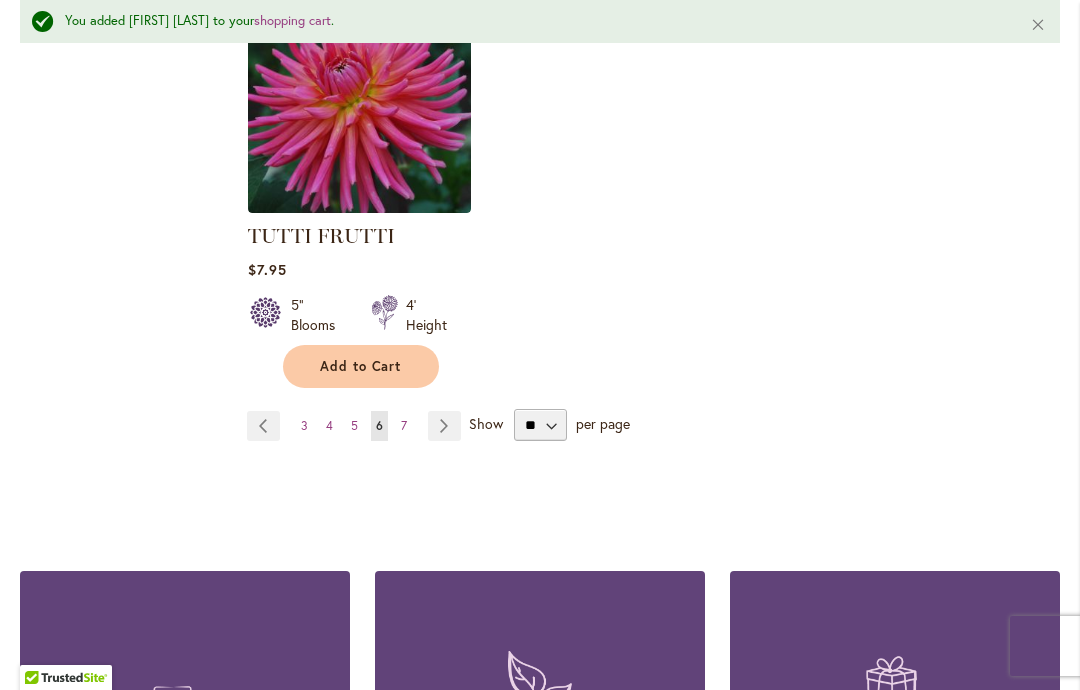 scroll, scrollTop: 9573, scrollLeft: 0, axis: vertical 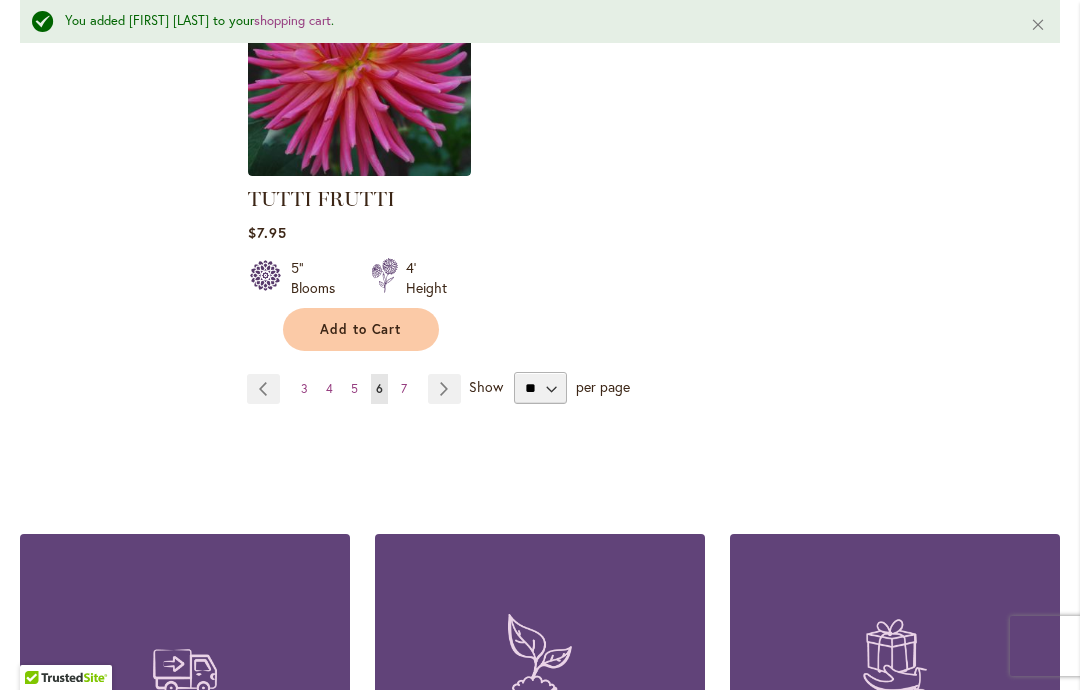 click on "Page
Next" at bounding box center (444, 389) 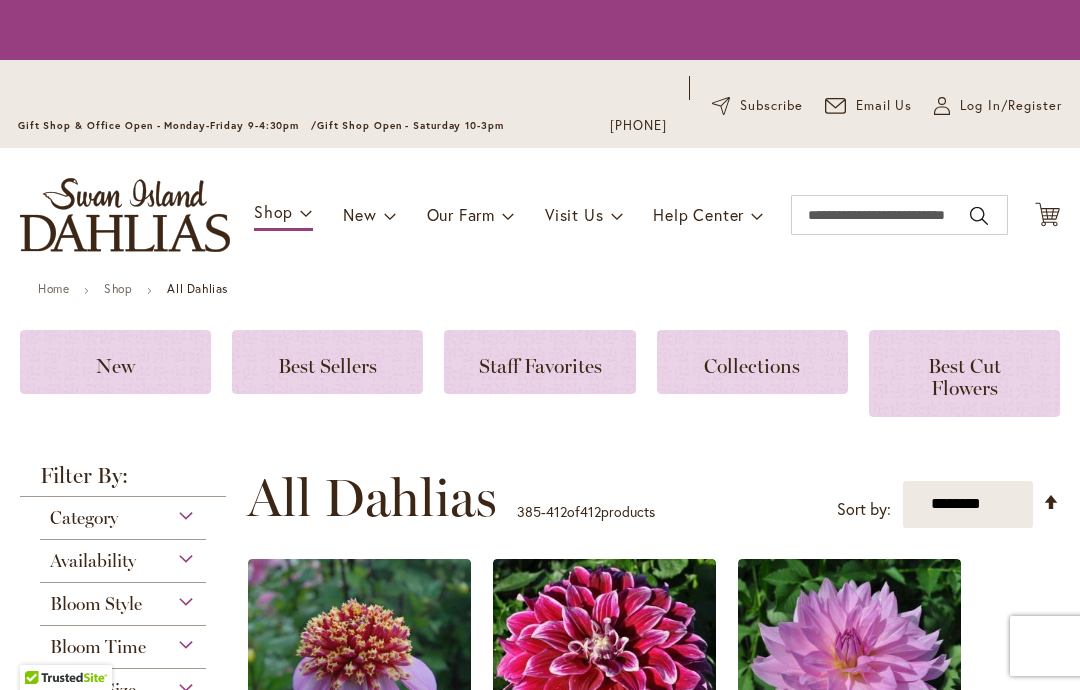 scroll, scrollTop: 0, scrollLeft: 0, axis: both 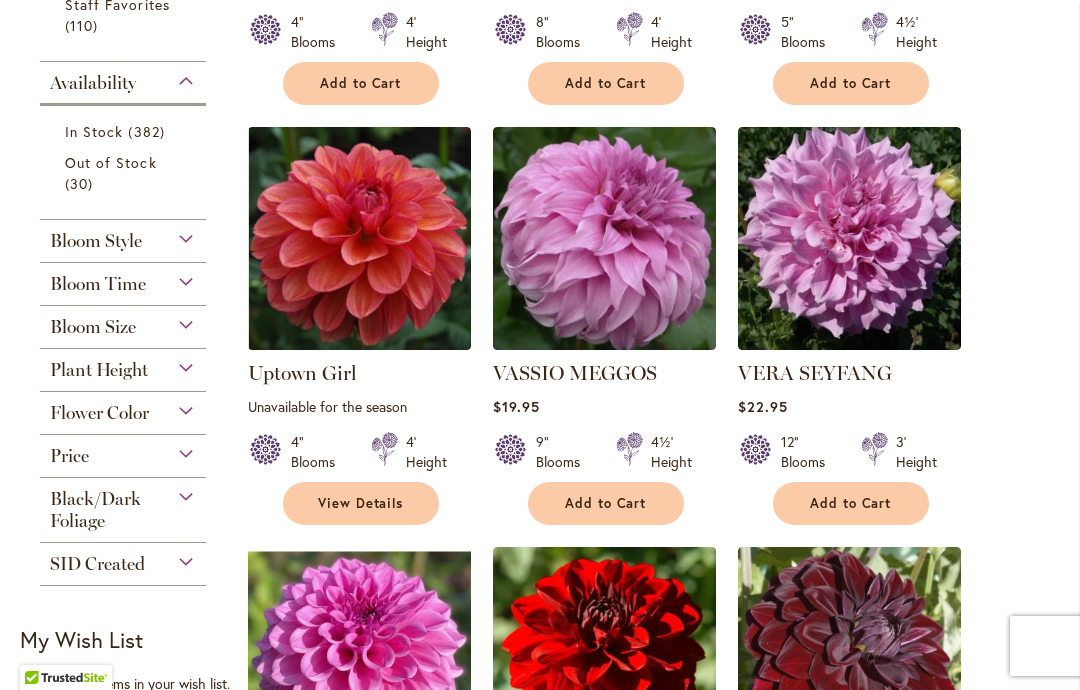 click on "Add to Cart" at bounding box center [851, 503] 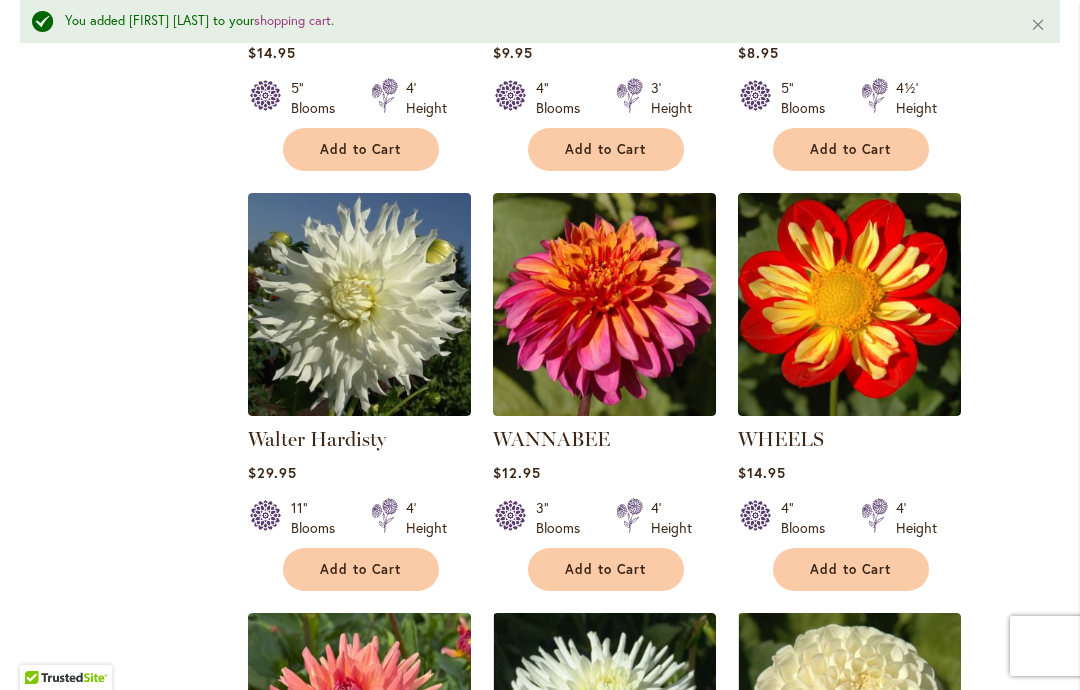 scroll, scrollTop: 1718, scrollLeft: 0, axis: vertical 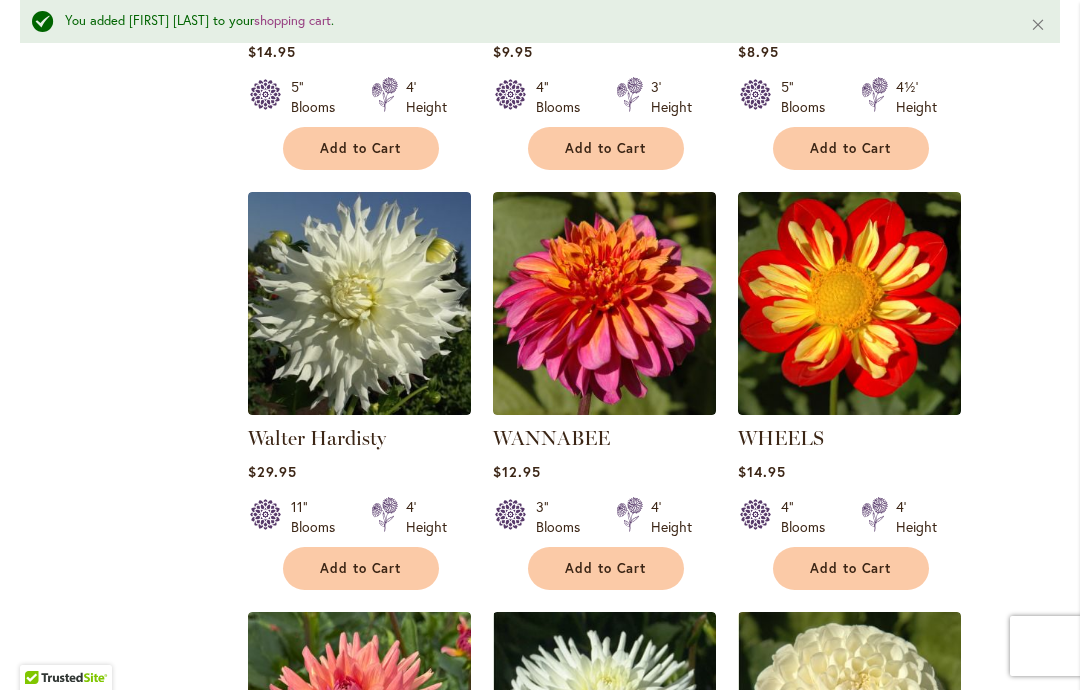click on "Add to Cart" at bounding box center (606, 568) 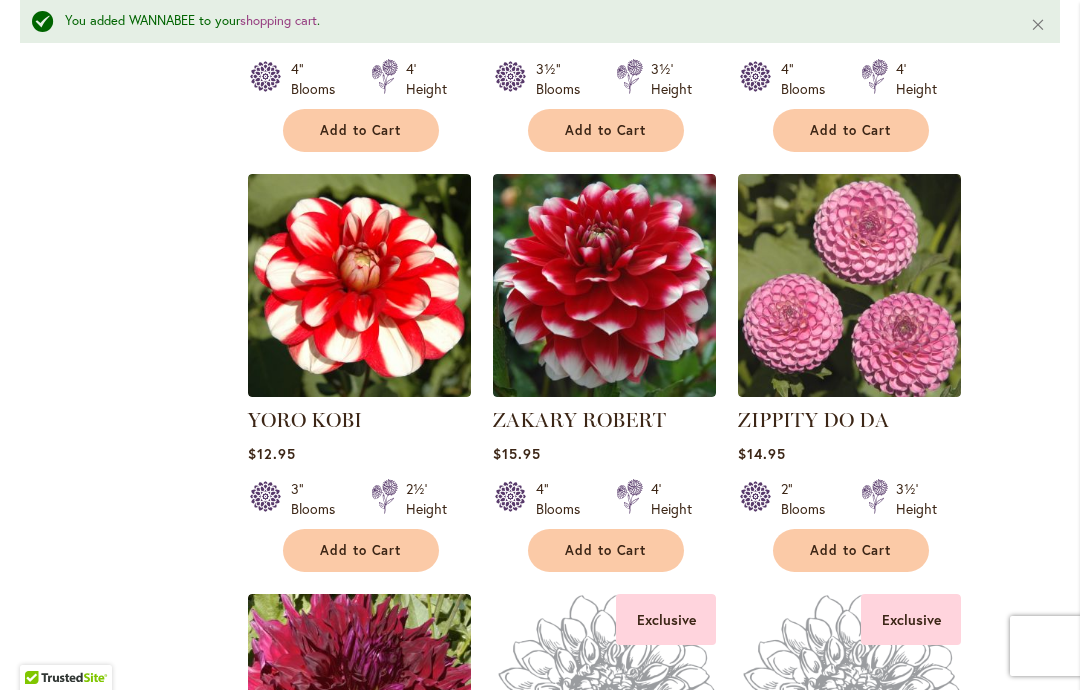 scroll, scrollTop: 3419, scrollLeft: 0, axis: vertical 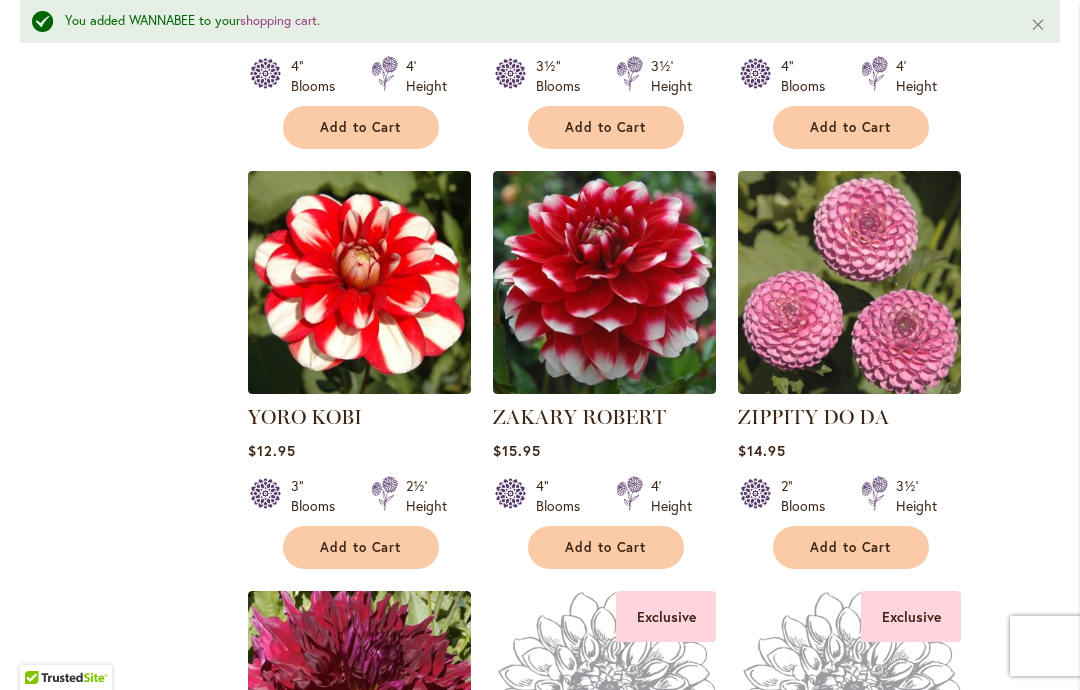 click on "Add to Cart" at bounding box center (851, 547) 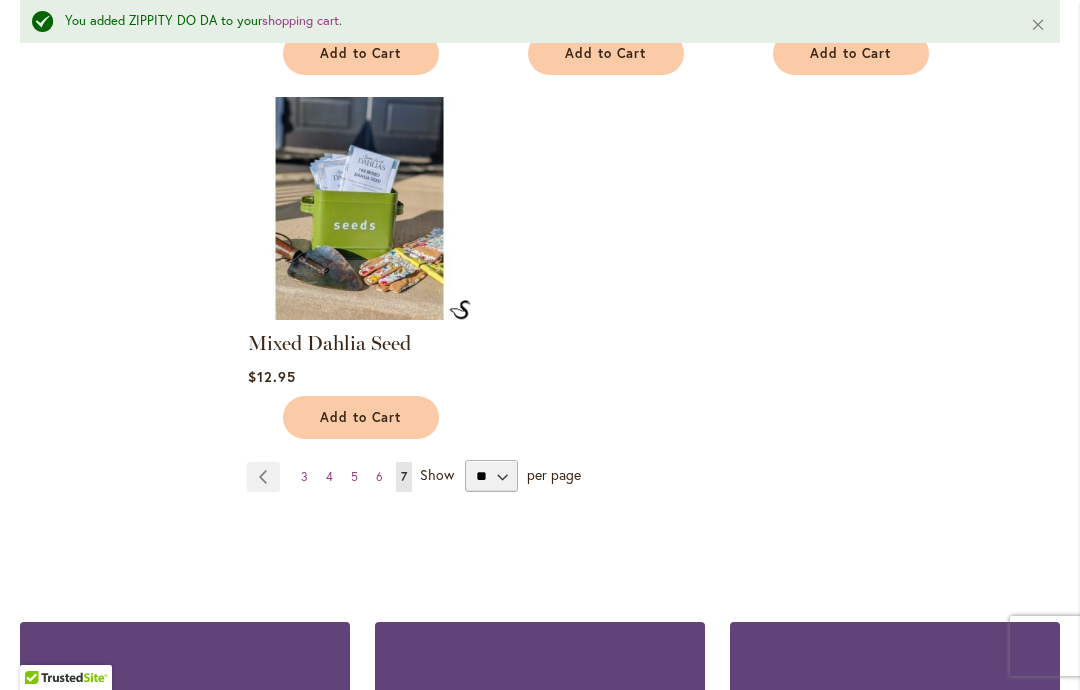scroll, scrollTop: 4332, scrollLeft: 0, axis: vertical 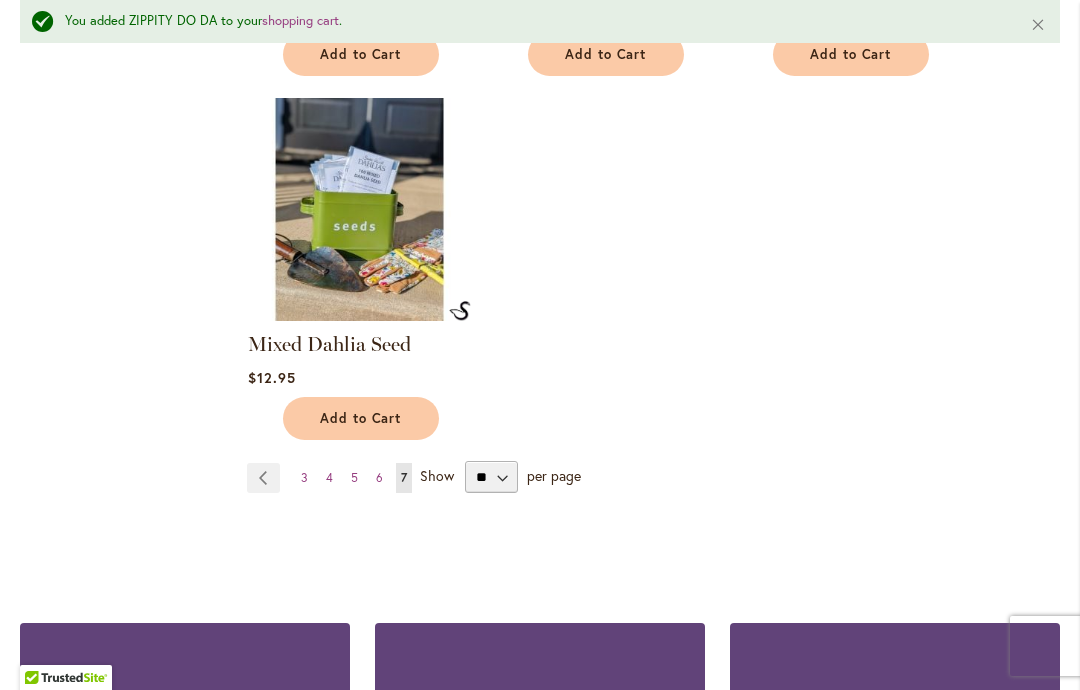 click at bounding box center (359, 209) 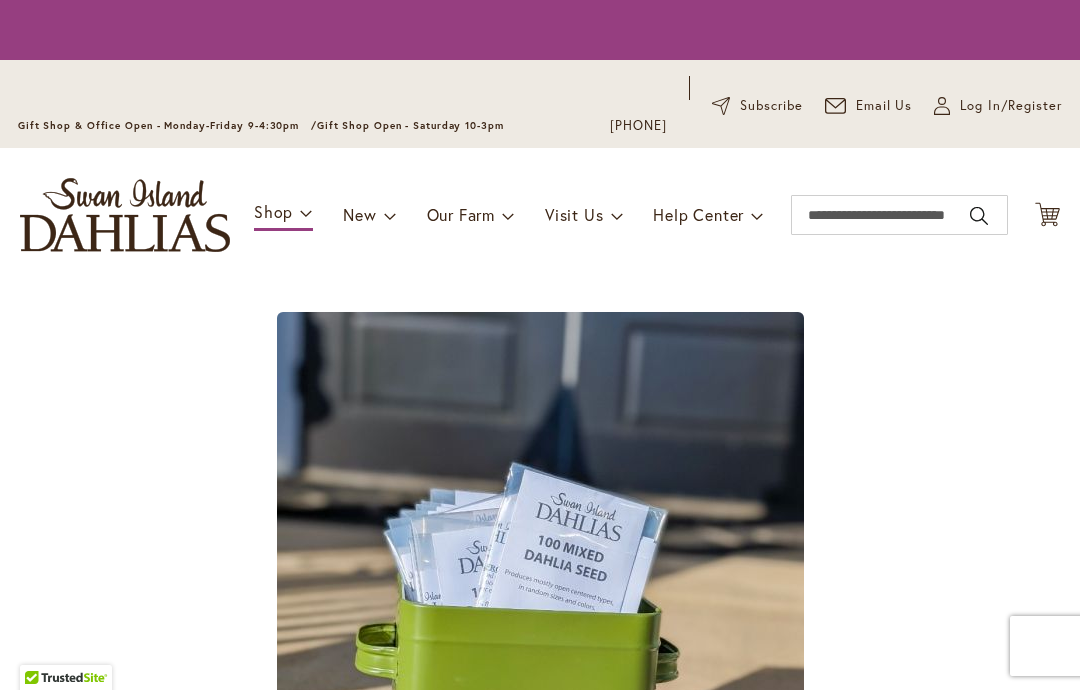 scroll, scrollTop: 0, scrollLeft: 0, axis: both 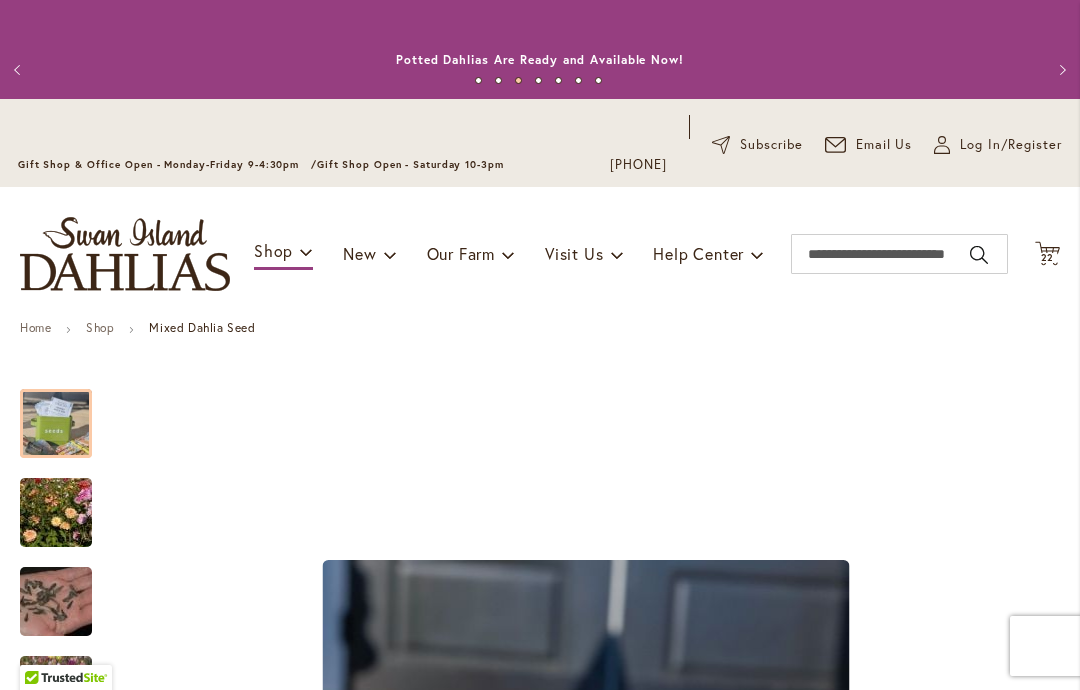 click on "Cart
.cls-1 {
fill: #231f20;
}" 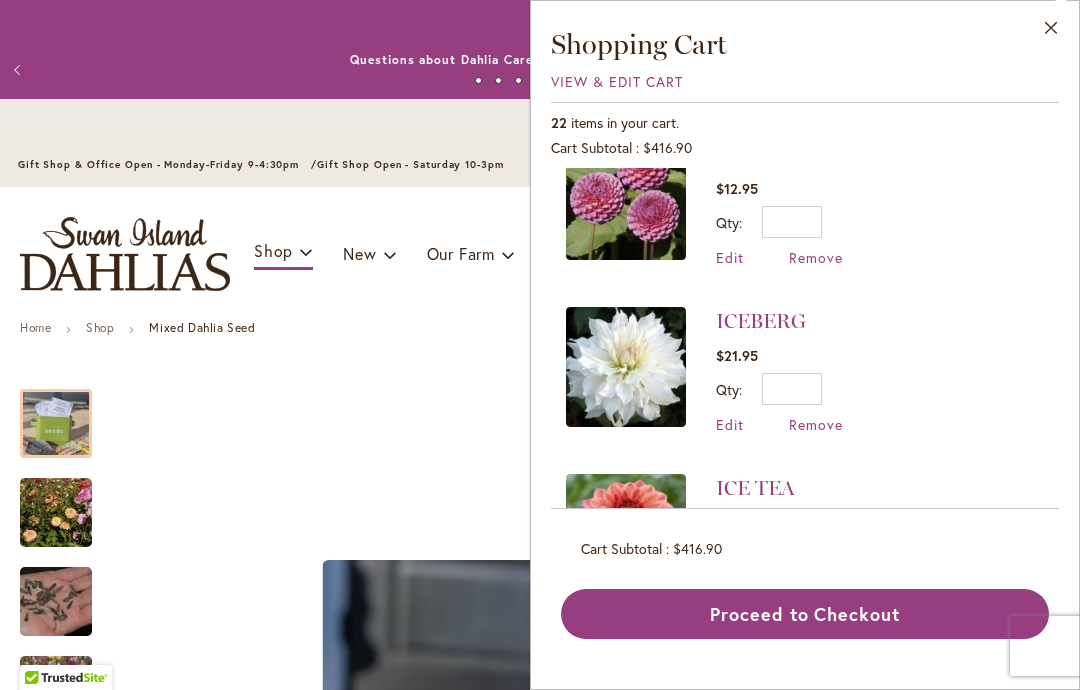 scroll, scrollTop: 1877, scrollLeft: 0, axis: vertical 